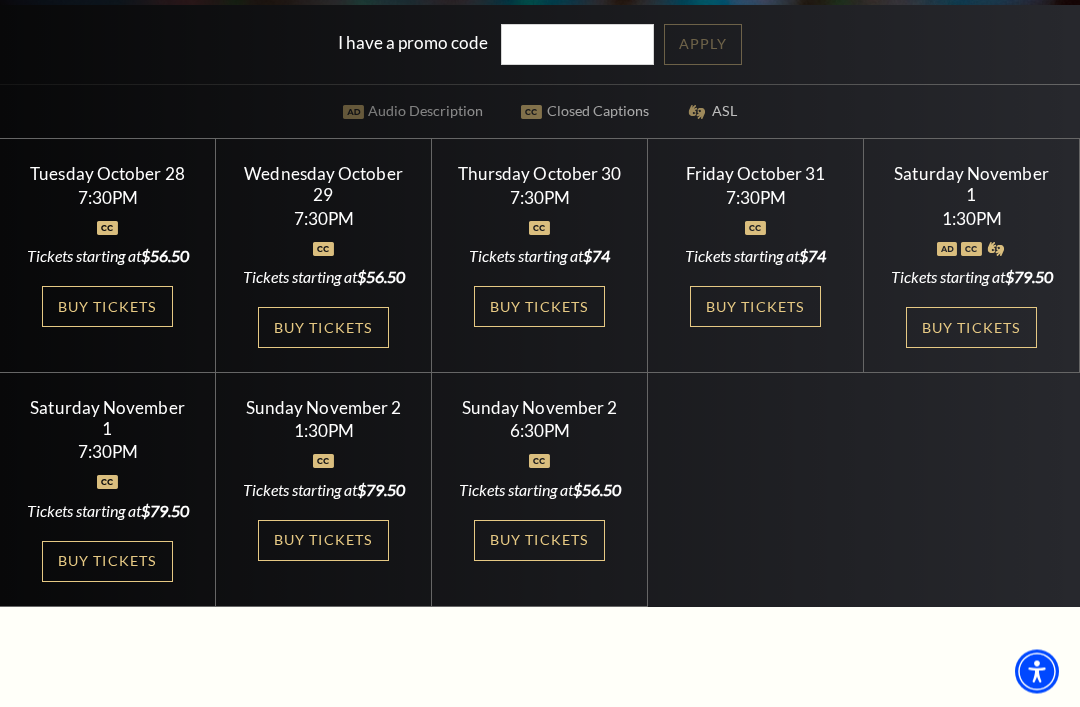 scroll, scrollTop: 540, scrollLeft: 0, axis: vertical 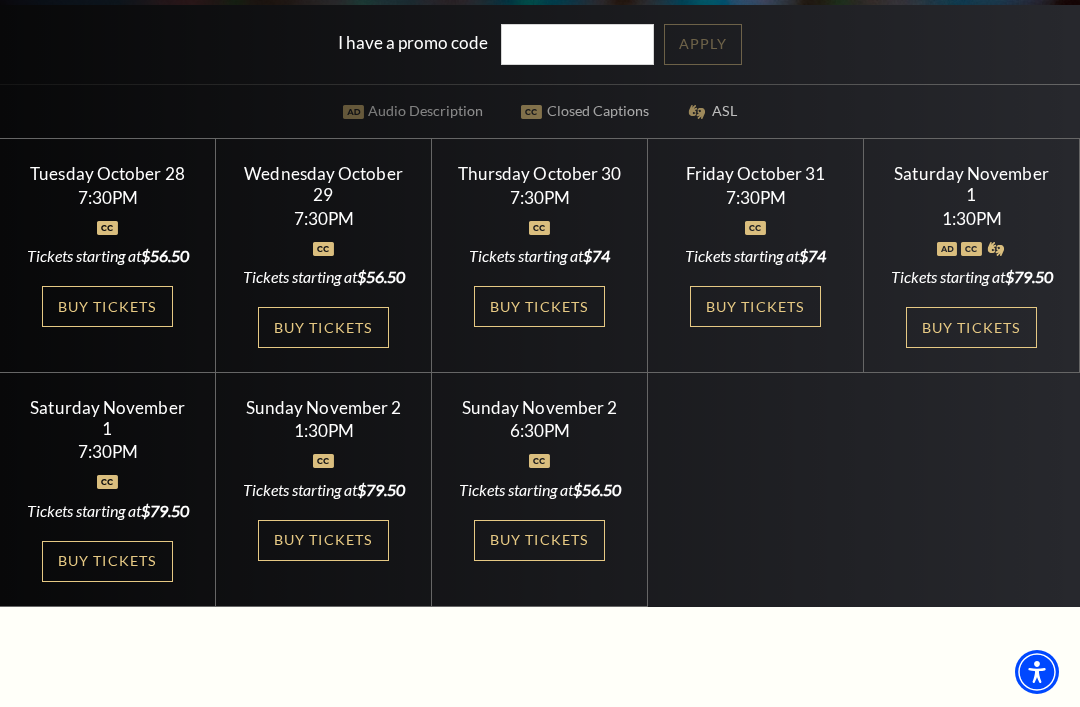 click on "Buy Tickets" at bounding box center [971, 327] 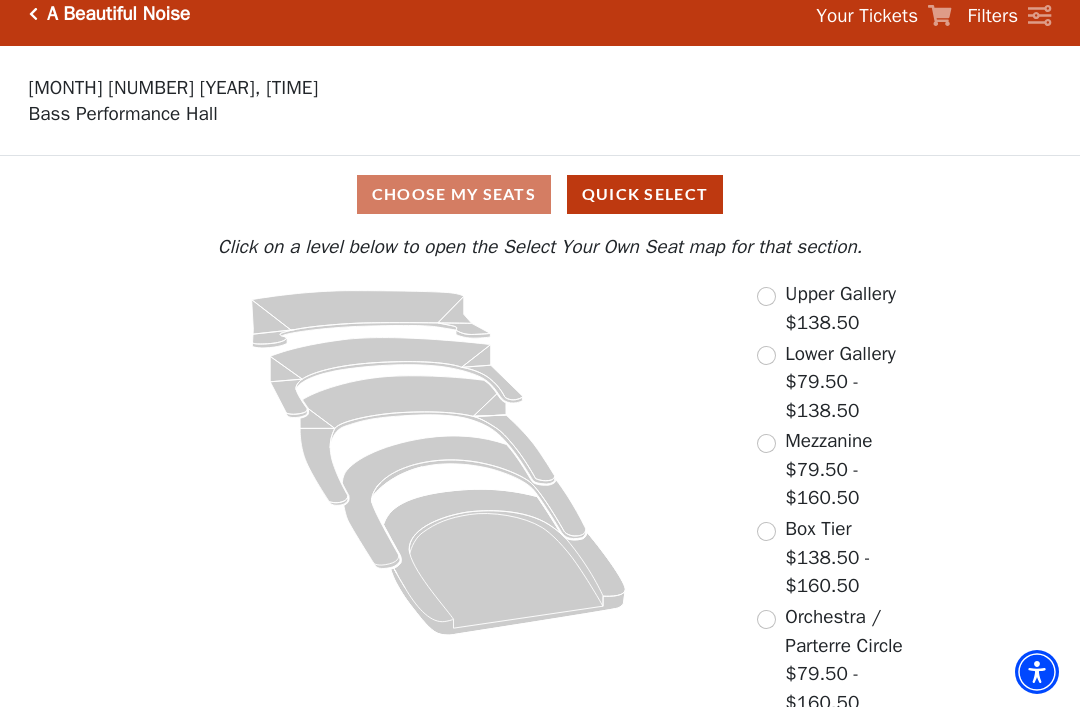 scroll, scrollTop: 17, scrollLeft: 0, axis: vertical 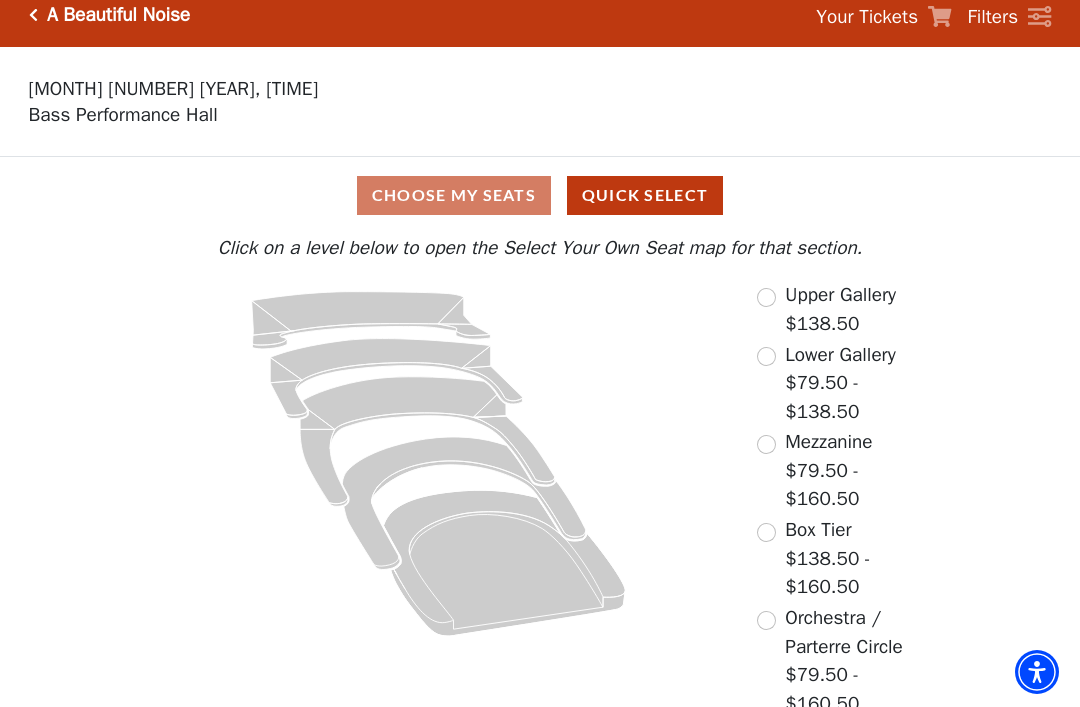 click 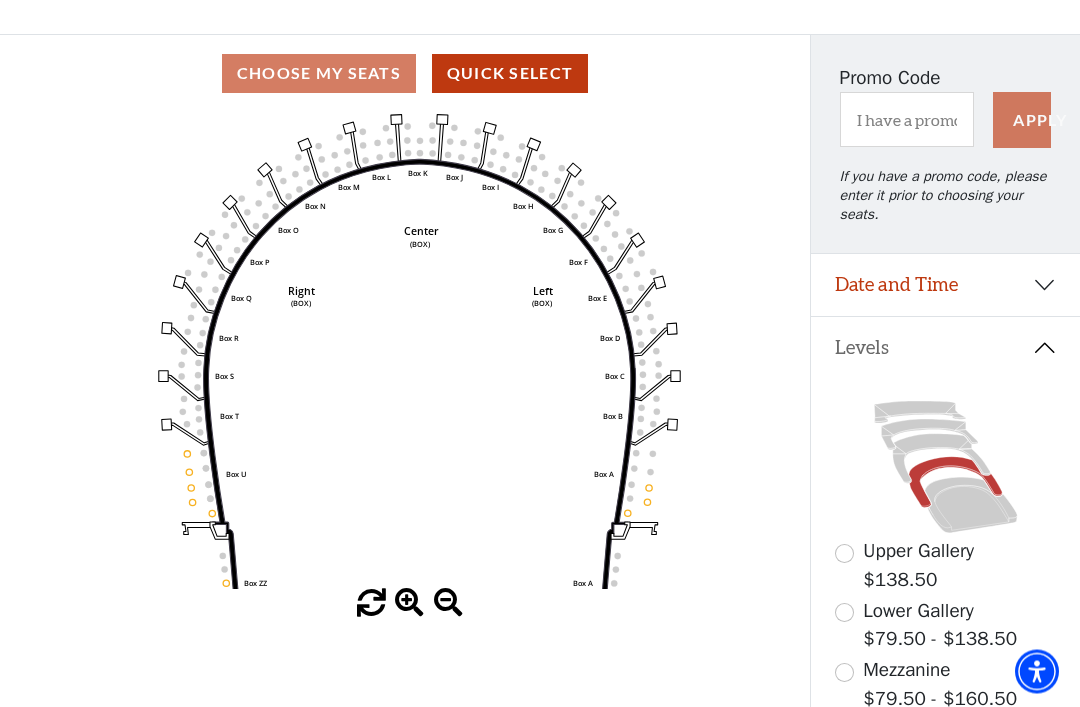 scroll, scrollTop: 127, scrollLeft: 0, axis: vertical 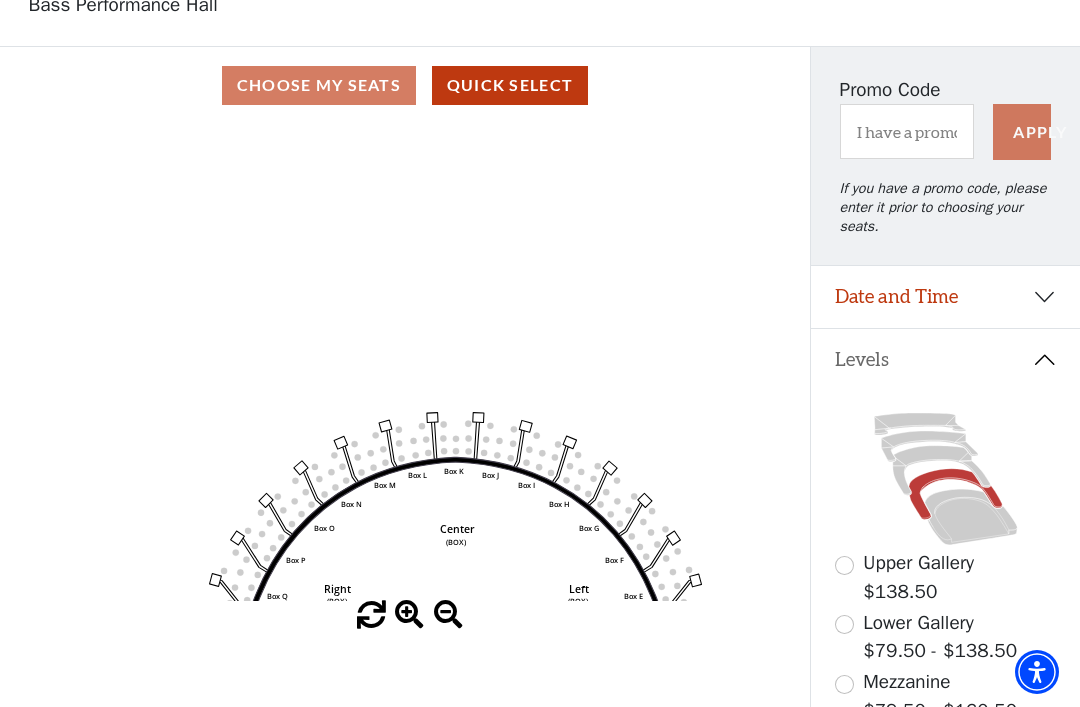click on "Left   (BOX)   Right   (BOX)   Center   (BOX)   Box ZZ   Box U   Box T   Box S   Box R   Box Q   Box P   Box O   Box N   Box M   Box L   Box A   Box A   Box B   Box C   Box D   Box E   Box F   Box G   Box H   Box I   Box J   Box K" 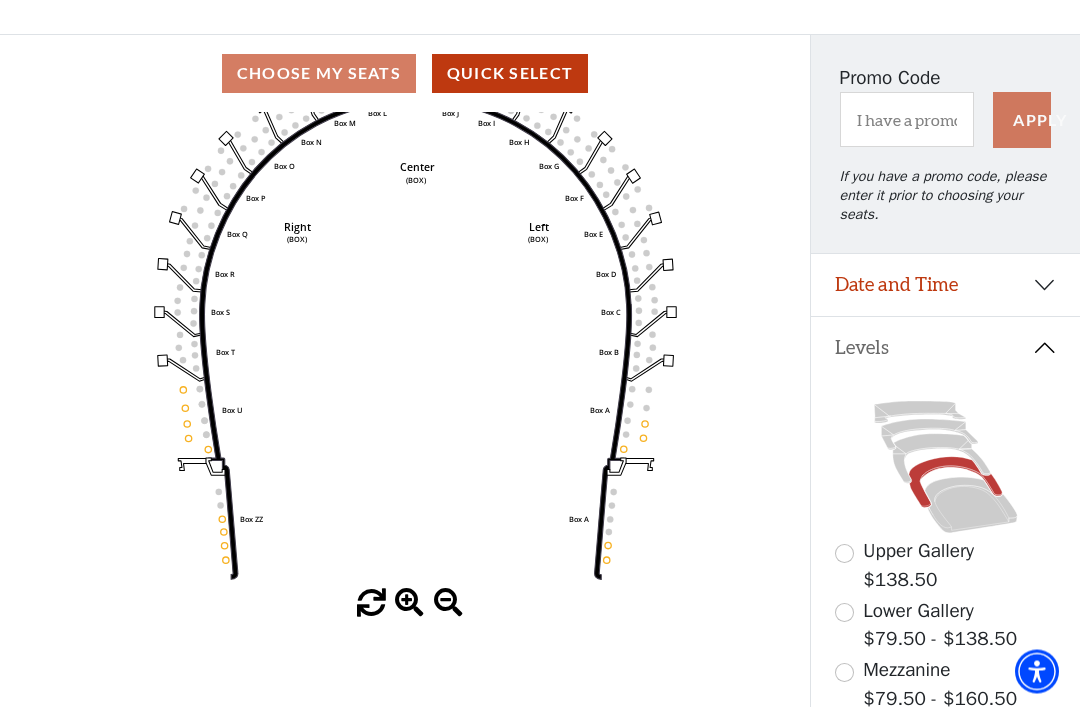 scroll, scrollTop: 139, scrollLeft: 0, axis: vertical 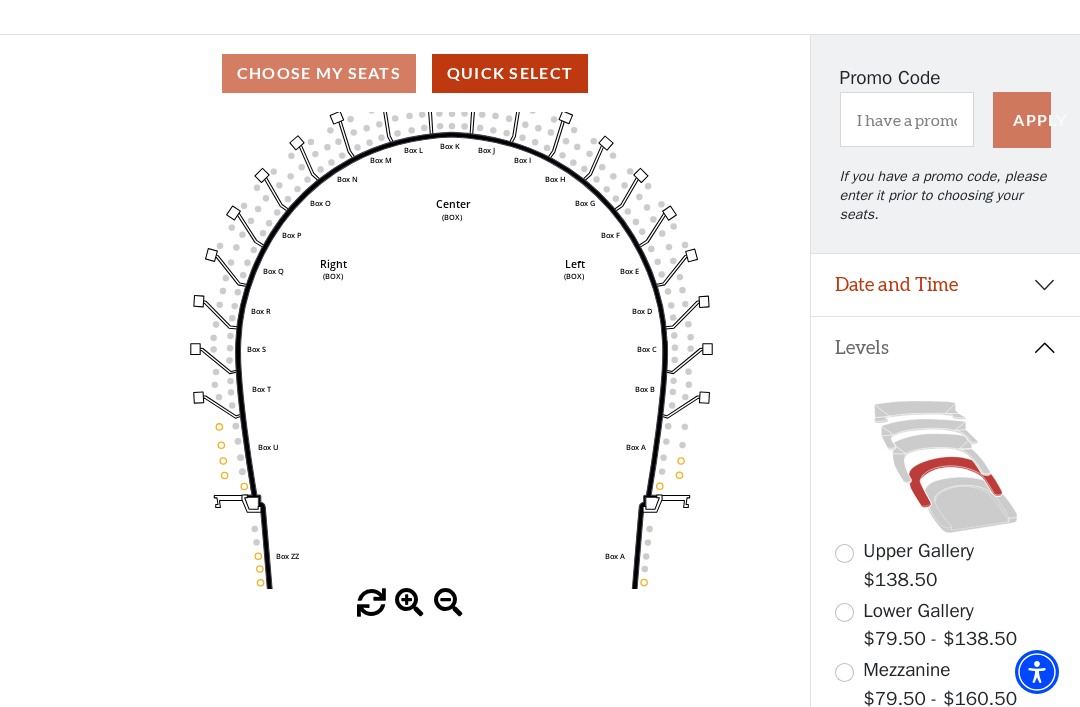 click 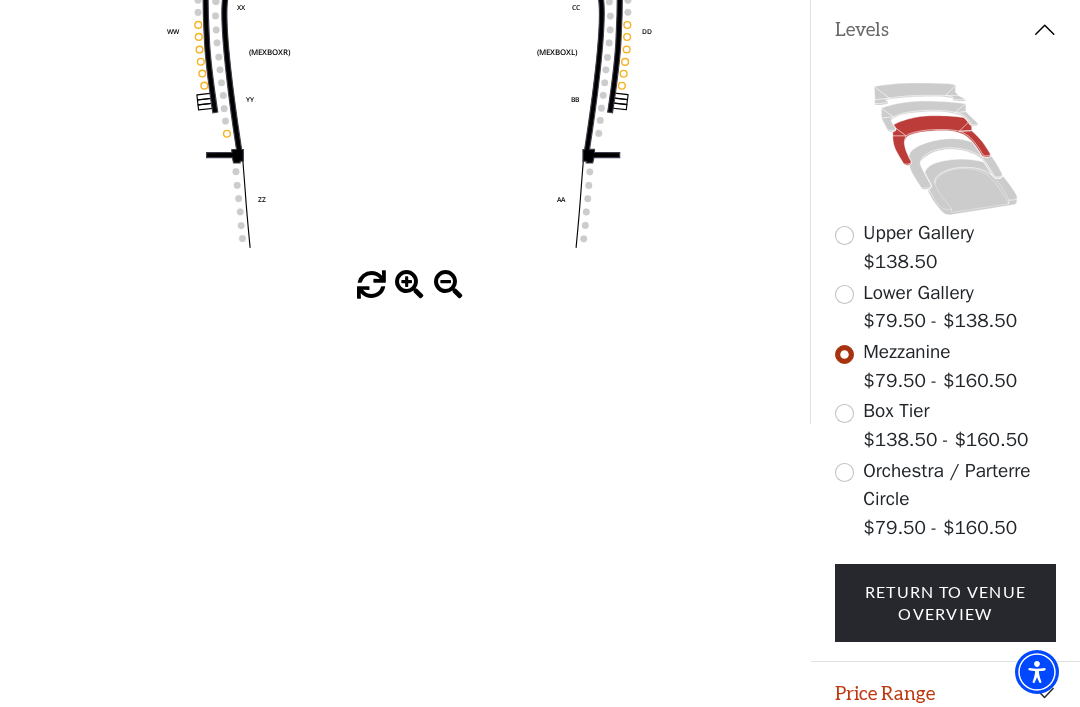 scroll, scrollTop: 458, scrollLeft: 0, axis: vertical 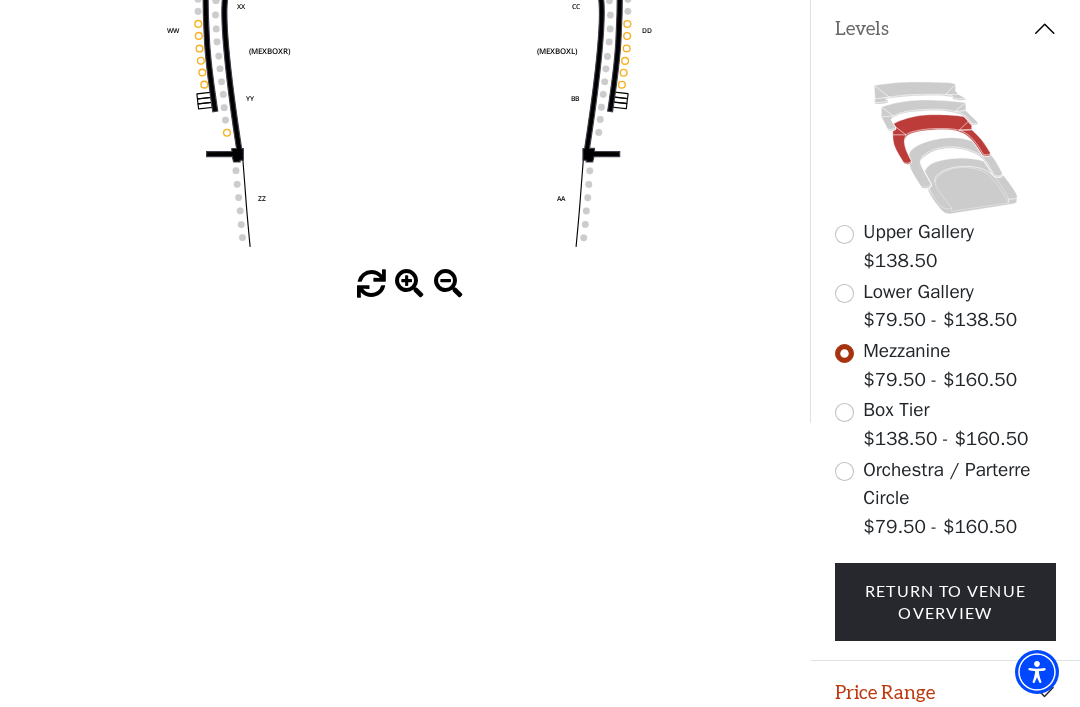 click on "Legend" at bounding box center (945, 755) 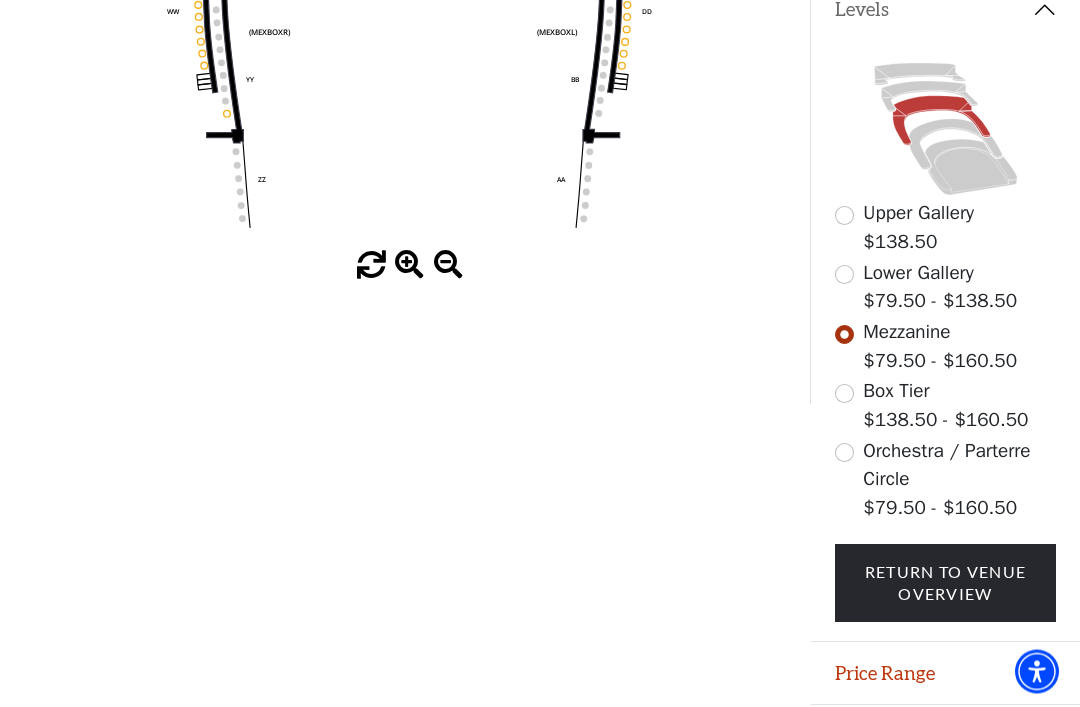 scroll, scrollTop: 475, scrollLeft: 0, axis: vertical 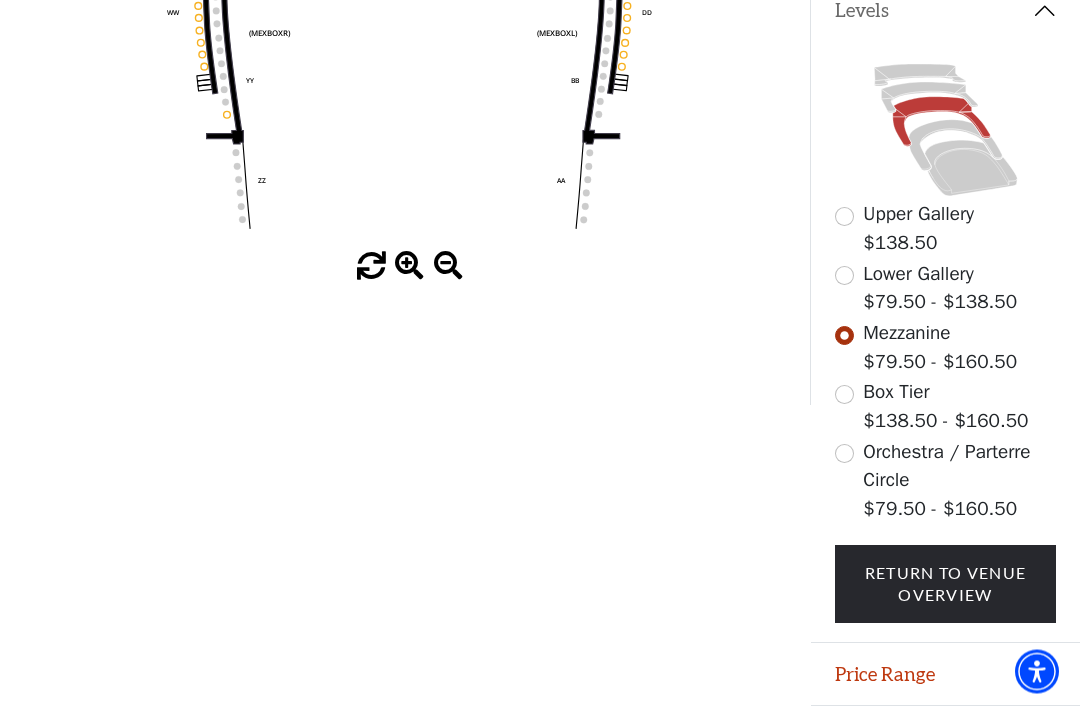 click 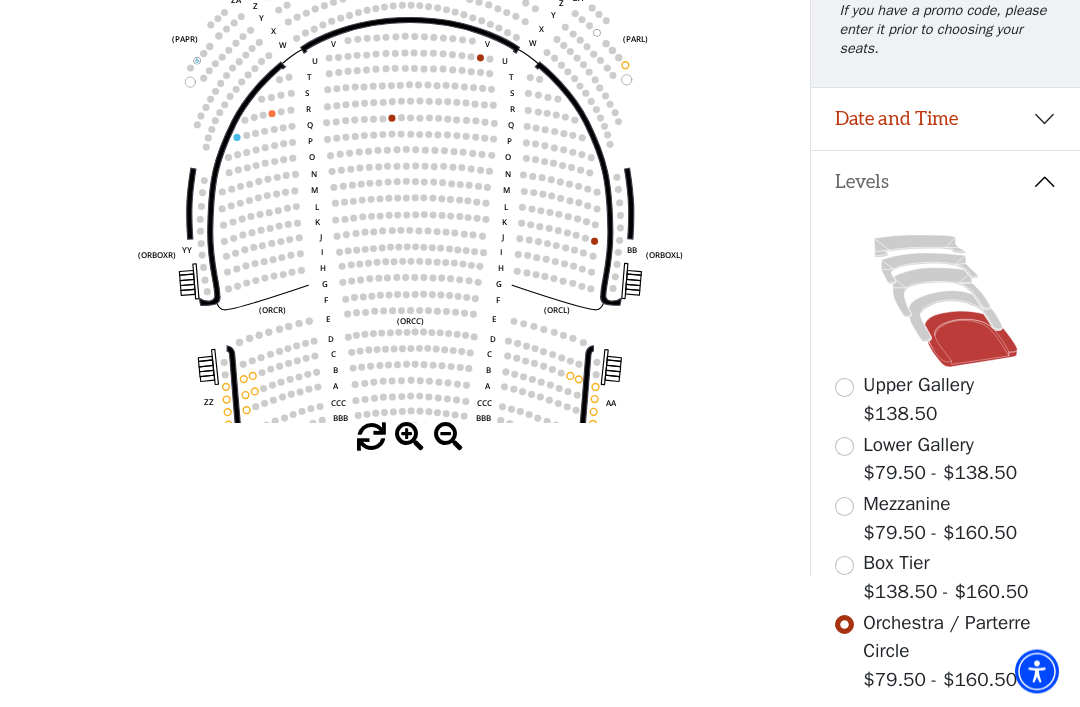 scroll, scrollTop: 305, scrollLeft: 0, axis: vertical 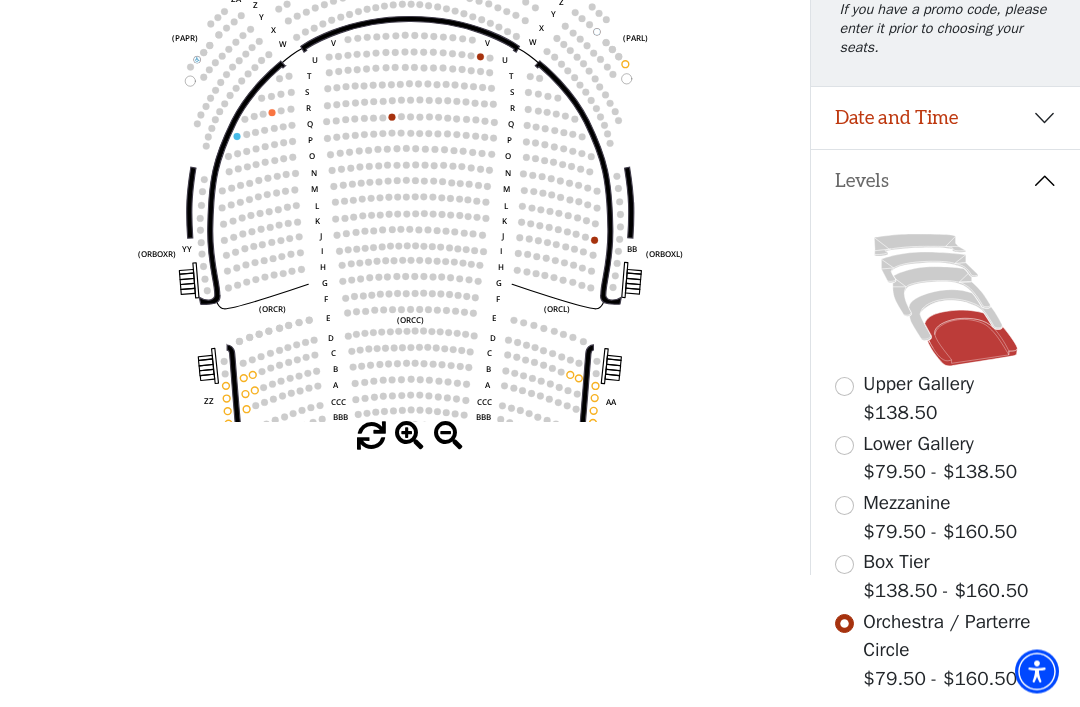 click 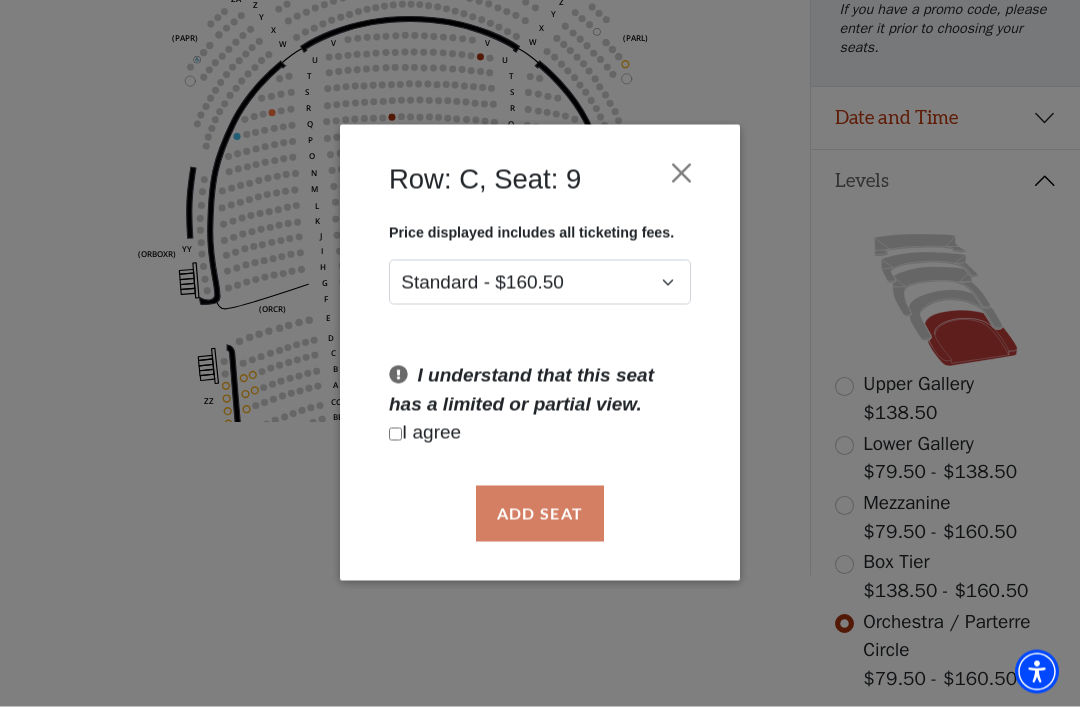 scroll, scrollTop: 306, scrollLeft: 0, axis: vertical 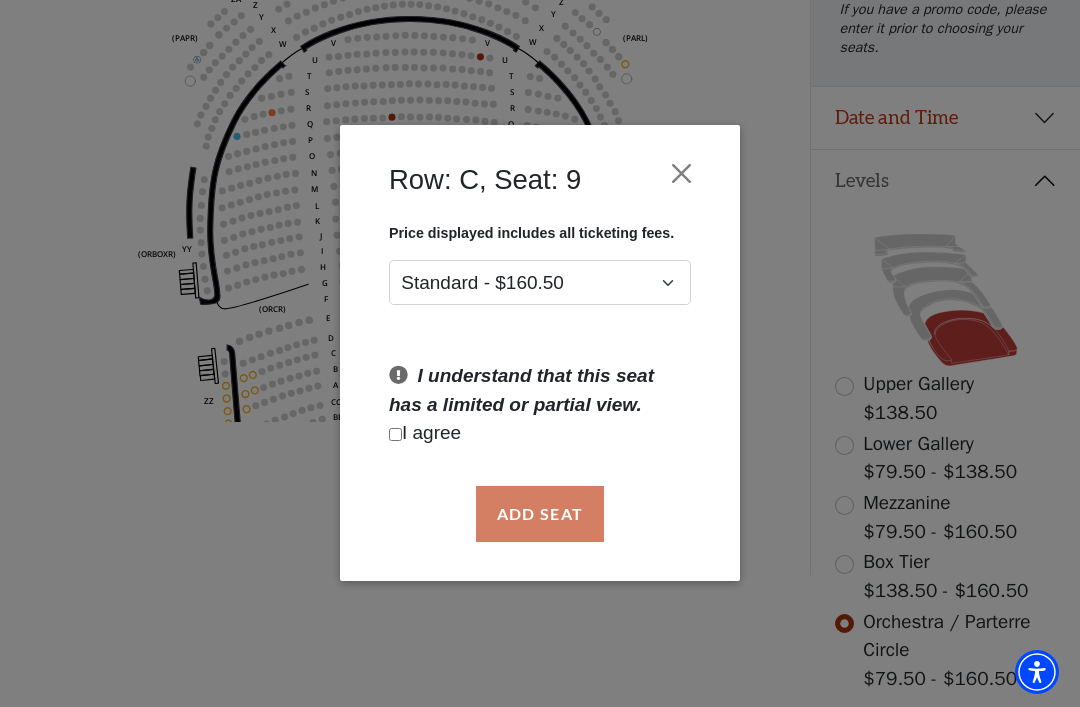 click at bounding box center [682, 174] 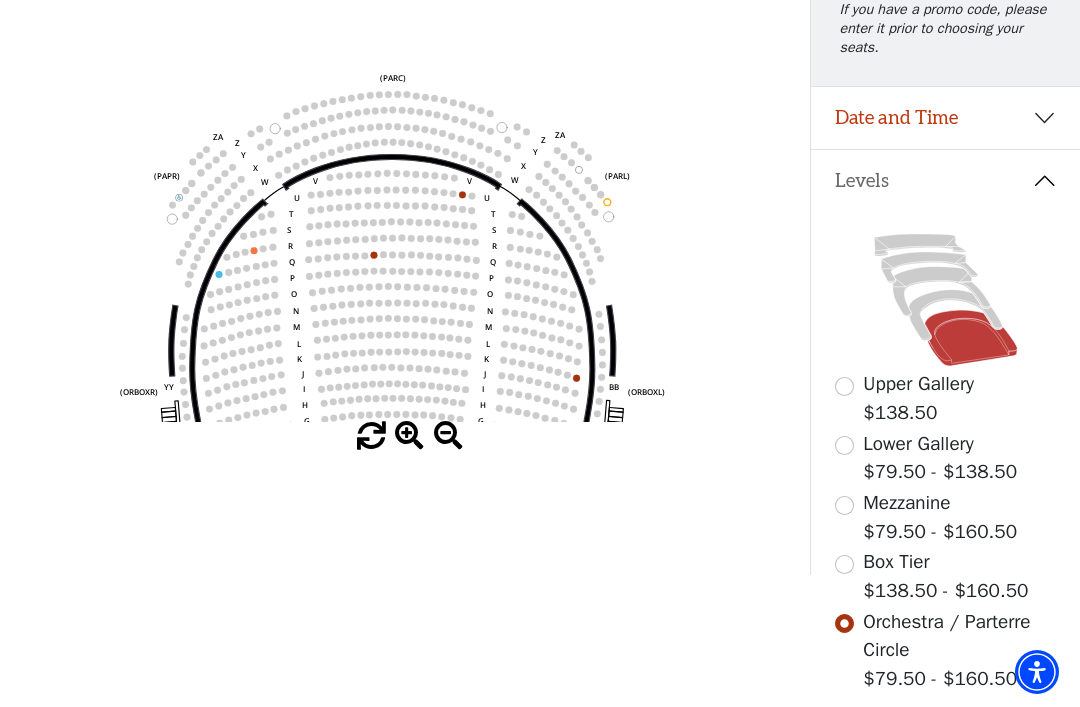 click 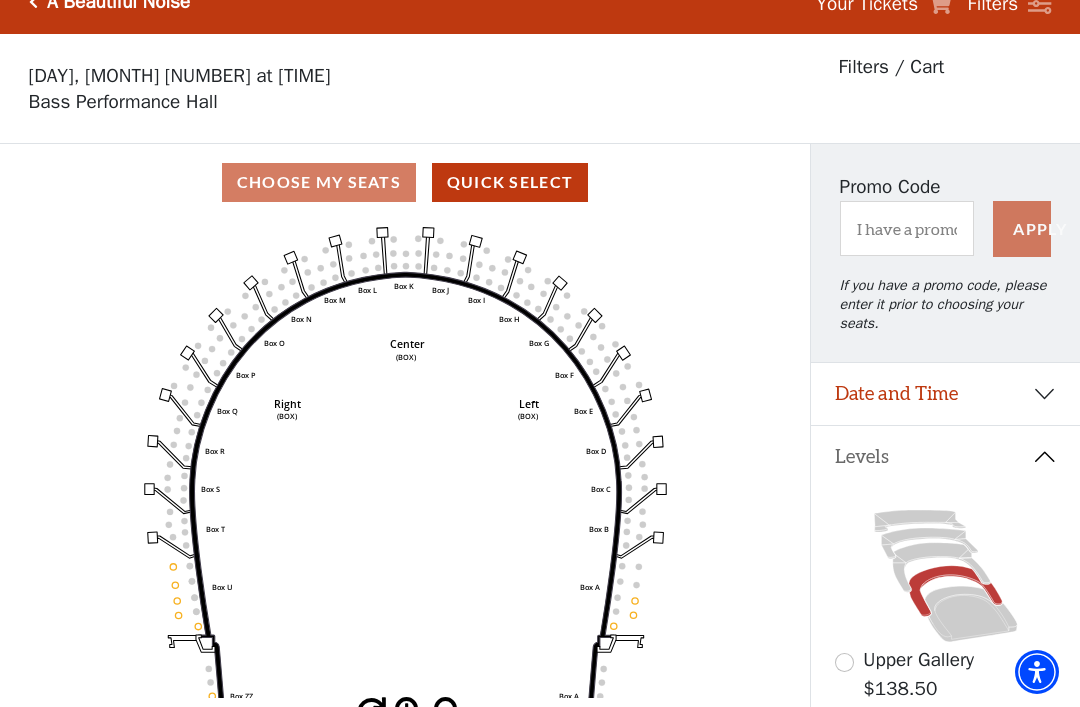 scroll, scrollTop: 93, scrollLeft: 0, axis: vertical 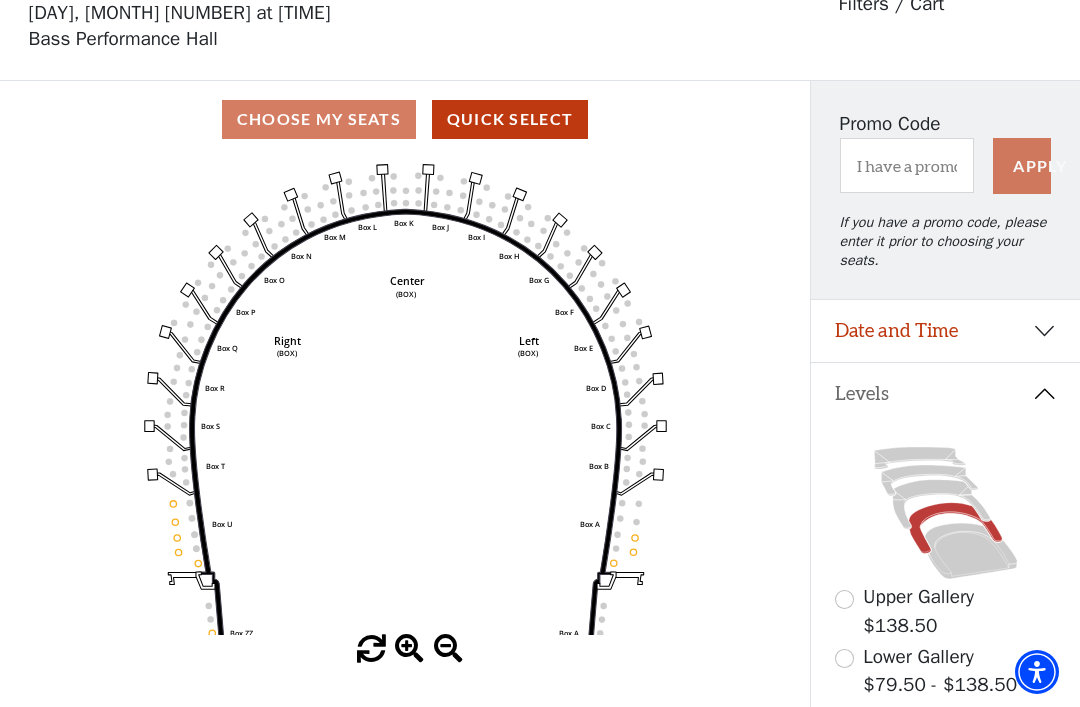 click 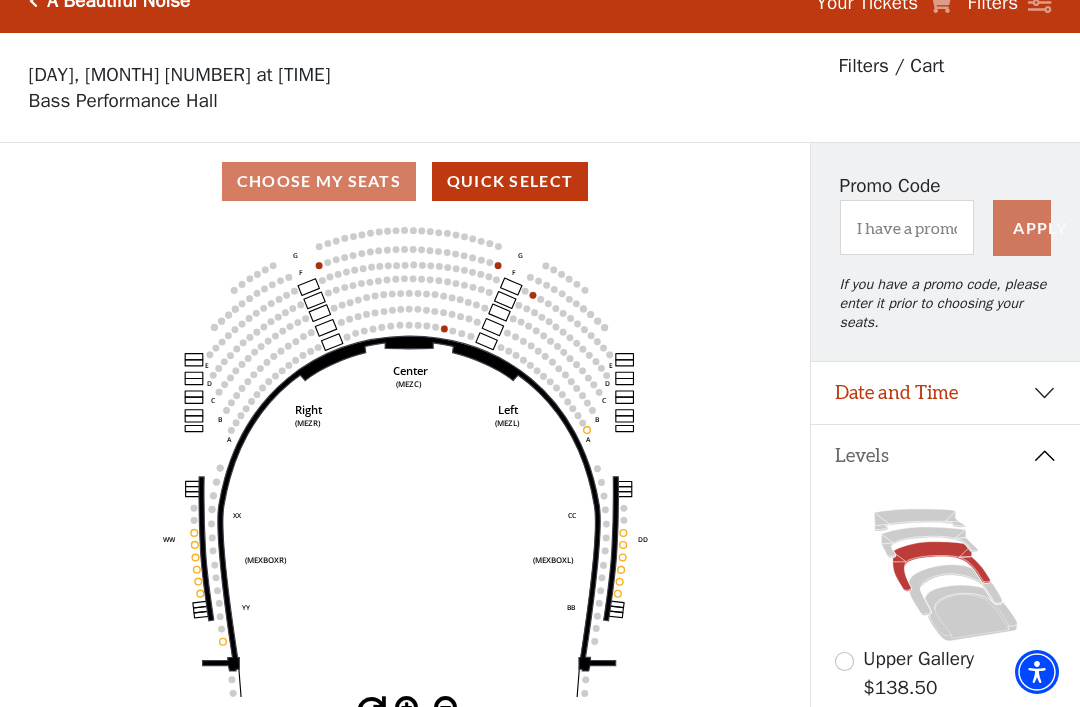 scroll, scrollTop: 93, scrollLeft: 0, axis: vertical 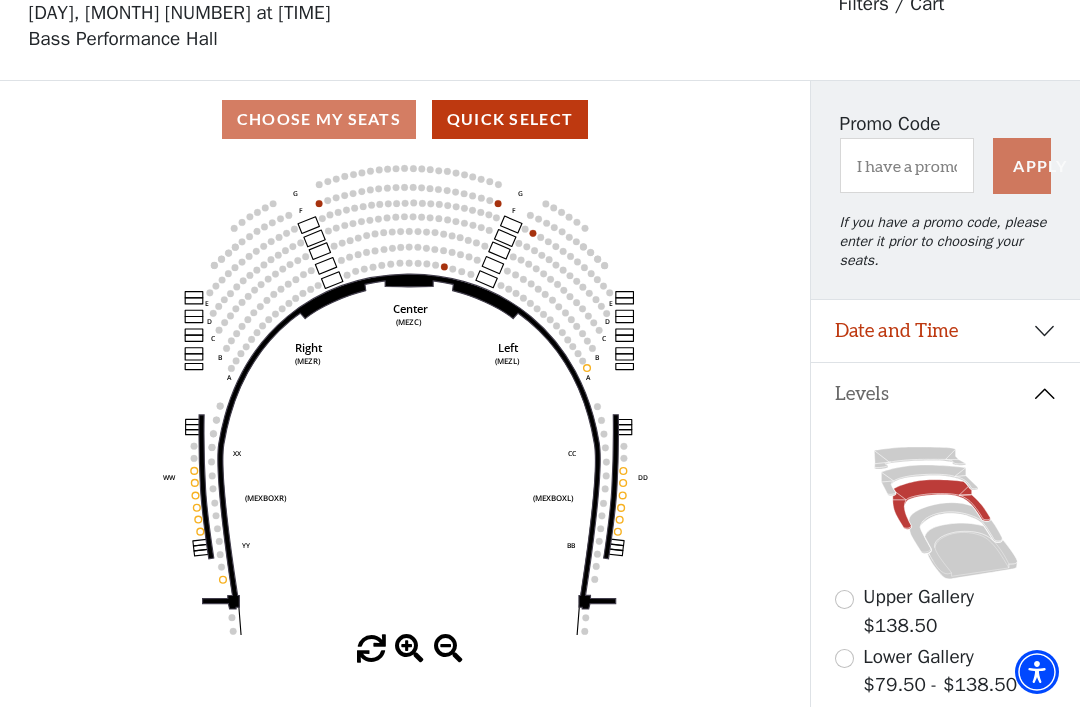 click 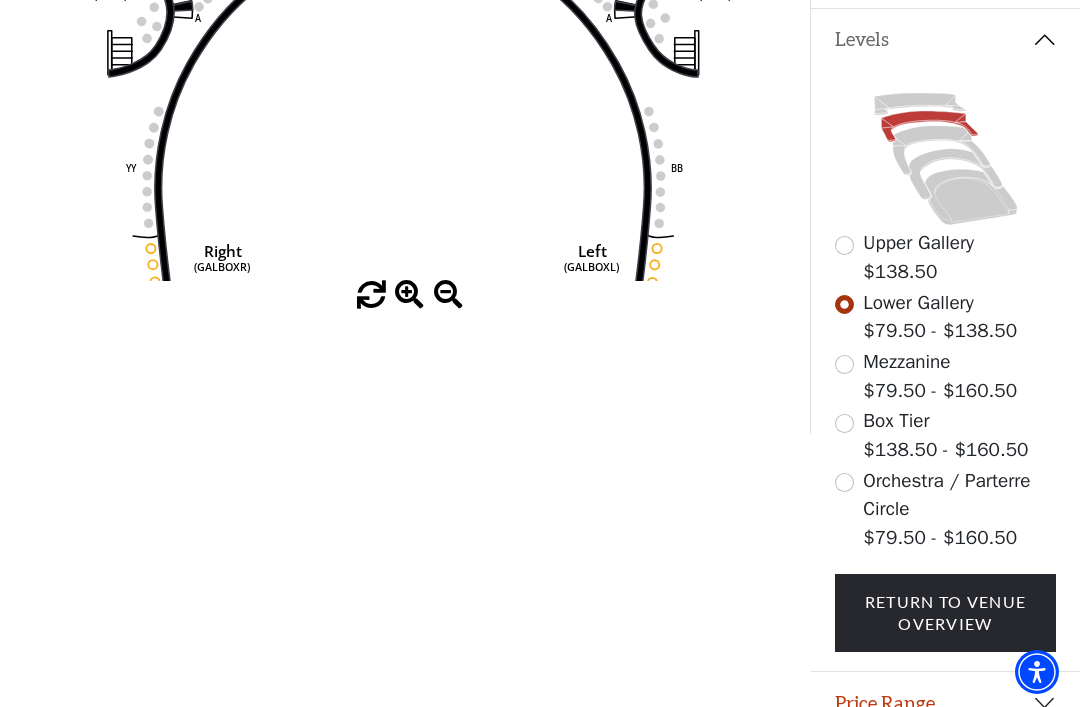 scroll, scrollTop: 458, scrollLeft: 0, axis: vertical 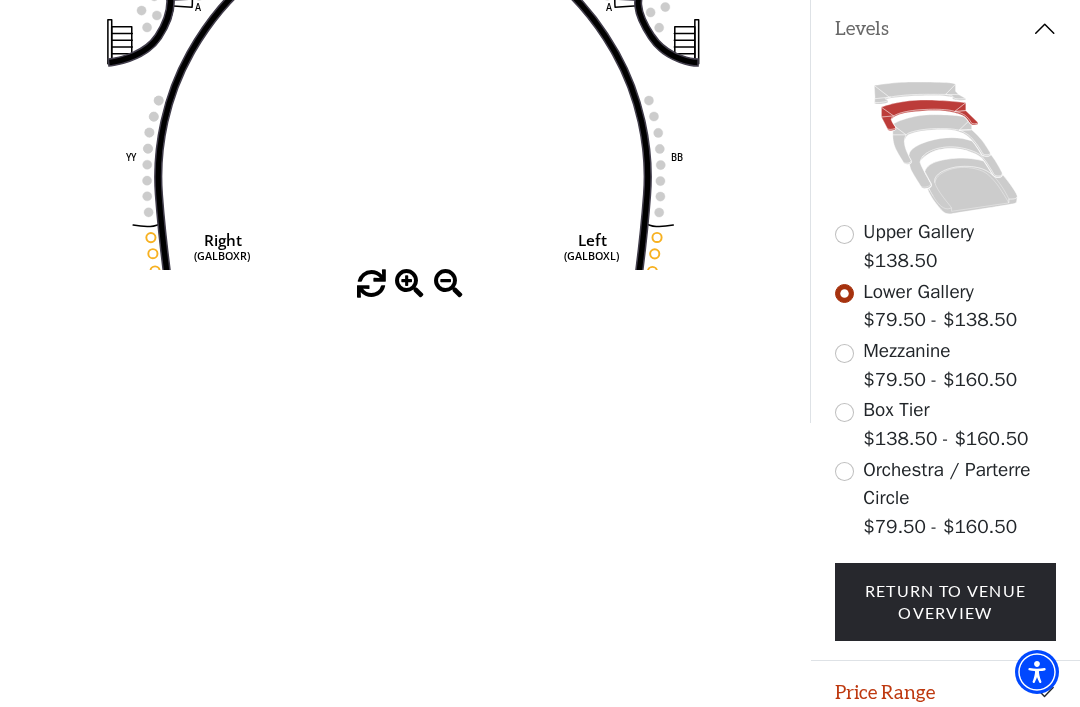 click on "Legend" at bounding box center [945, 755] 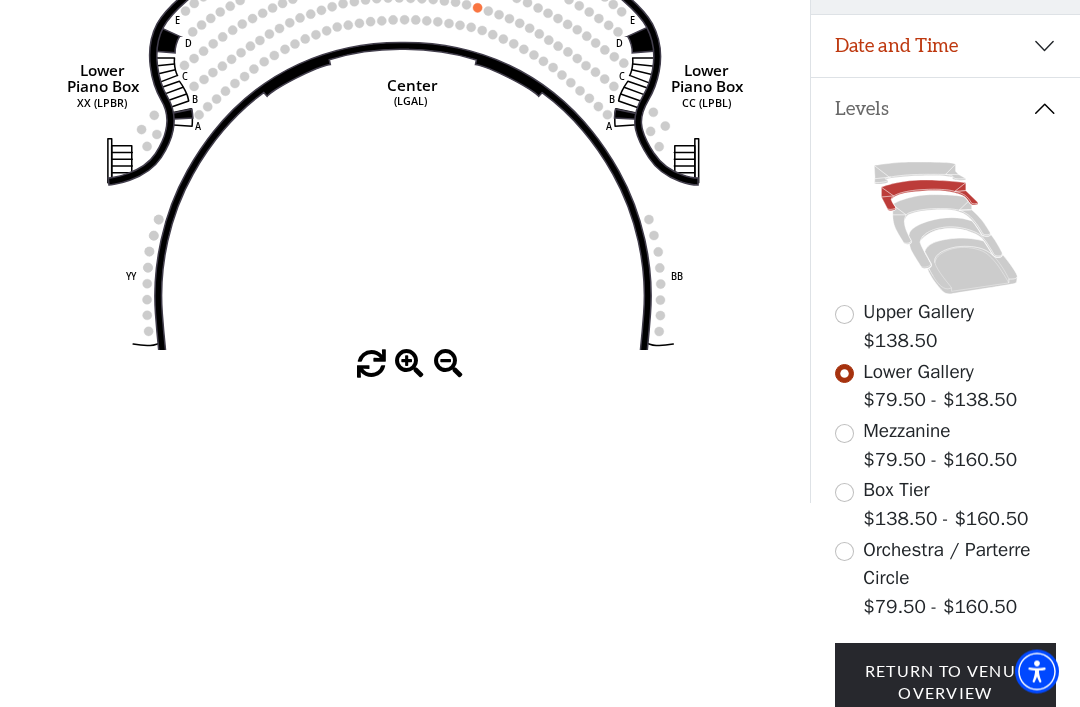 scroll, scrollTop: 394, scrollLeft: 0, axis: vertical 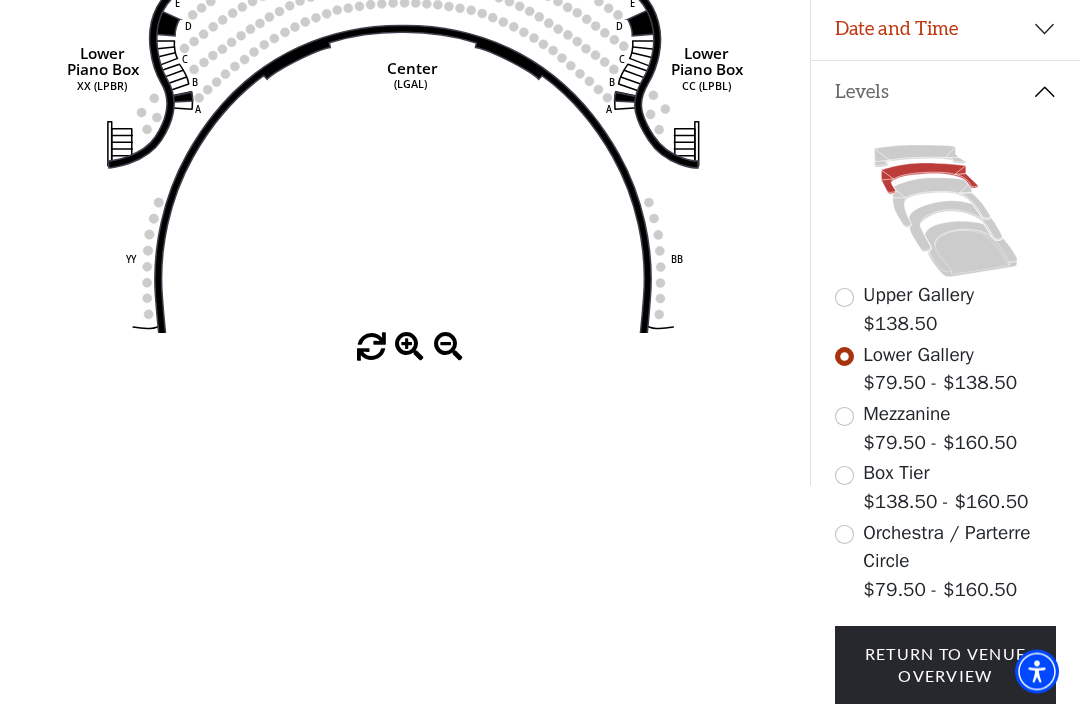 click 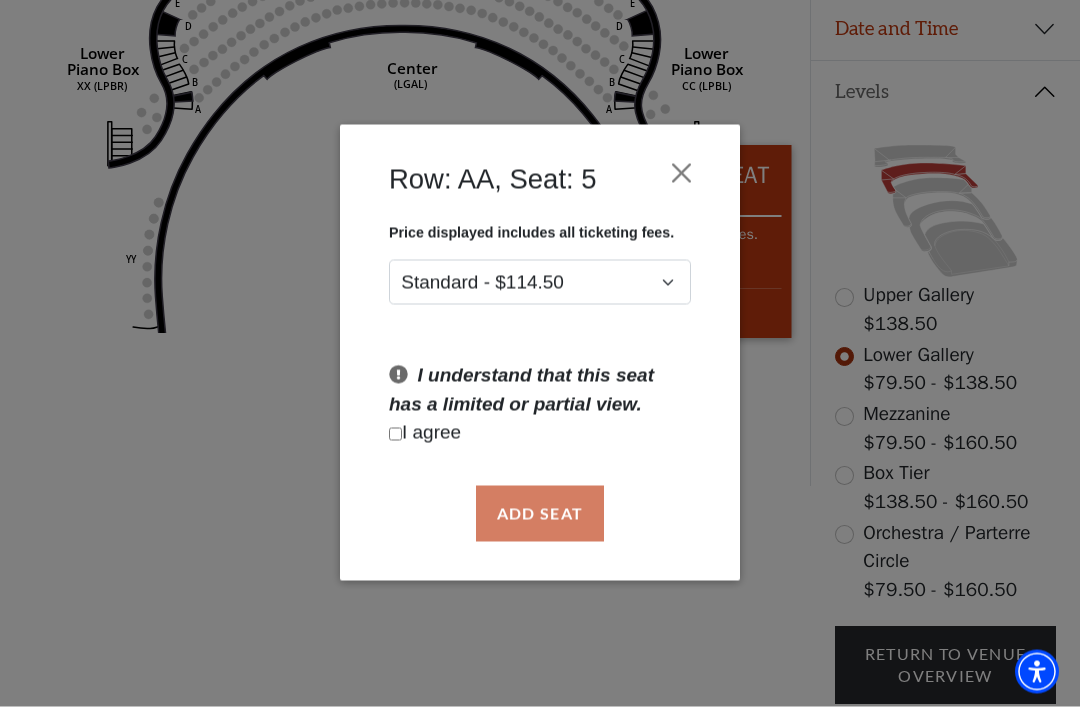 scroll, scrollTop: 395, scrollLeft: 0, axis: vertical 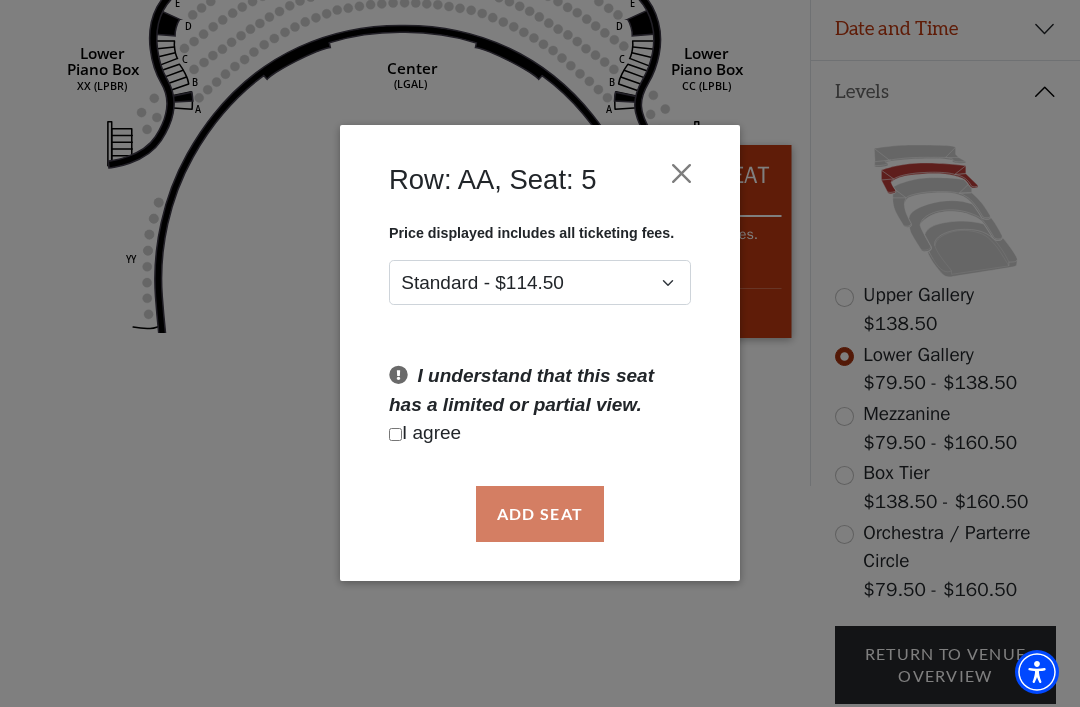 click at bounding box center (682, 174) 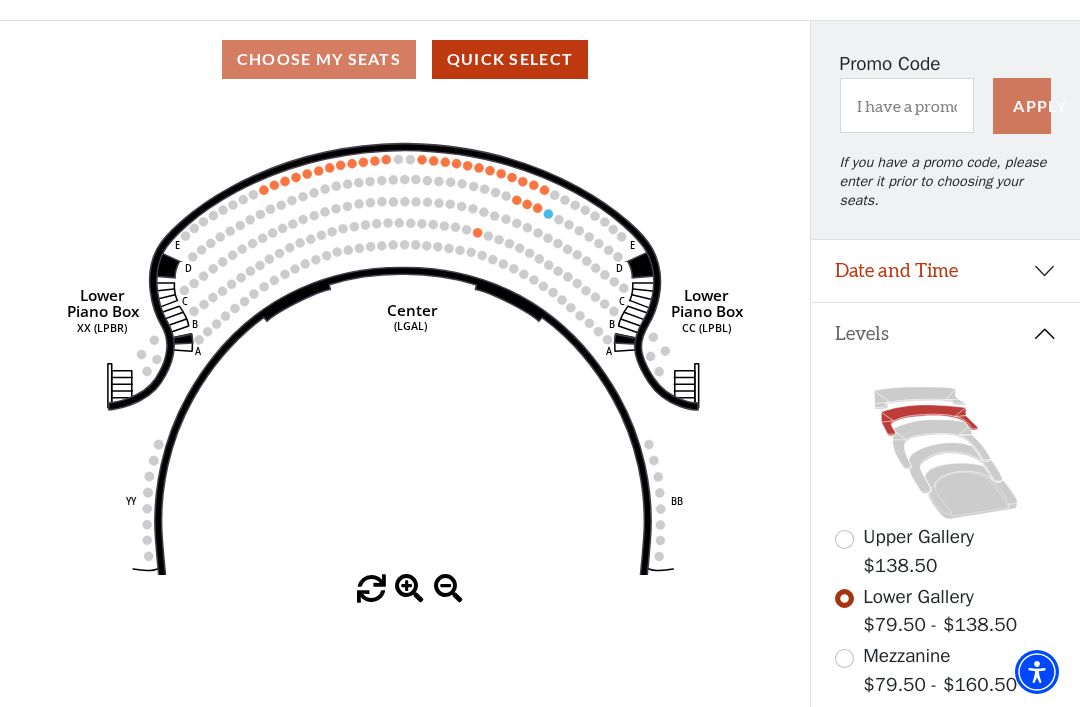 scroll, scrollTop: 152, scrollLeft: 0, axis: vertical 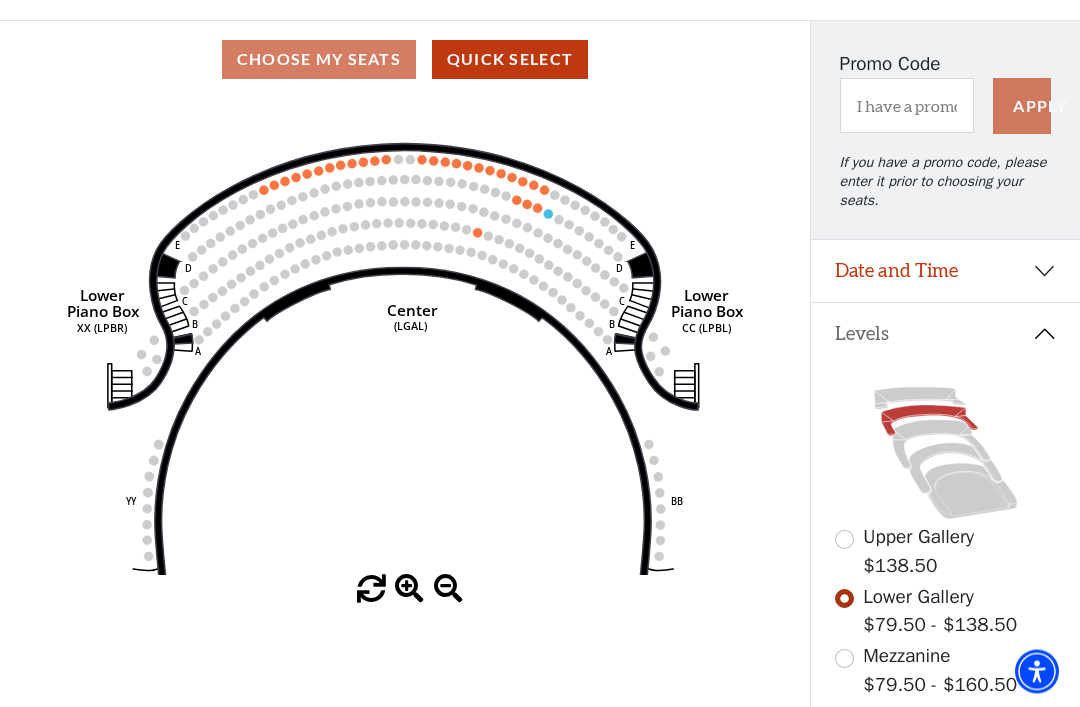 click 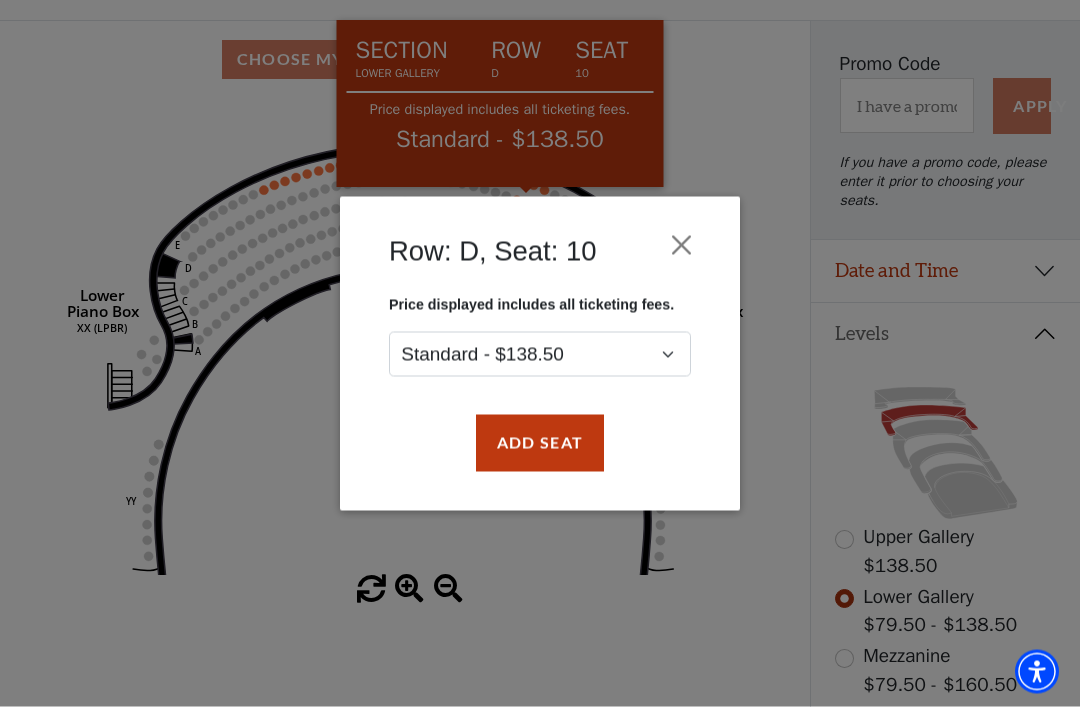 scroll, scrollTop: 153, scrollLeft: 0, axis: vertical 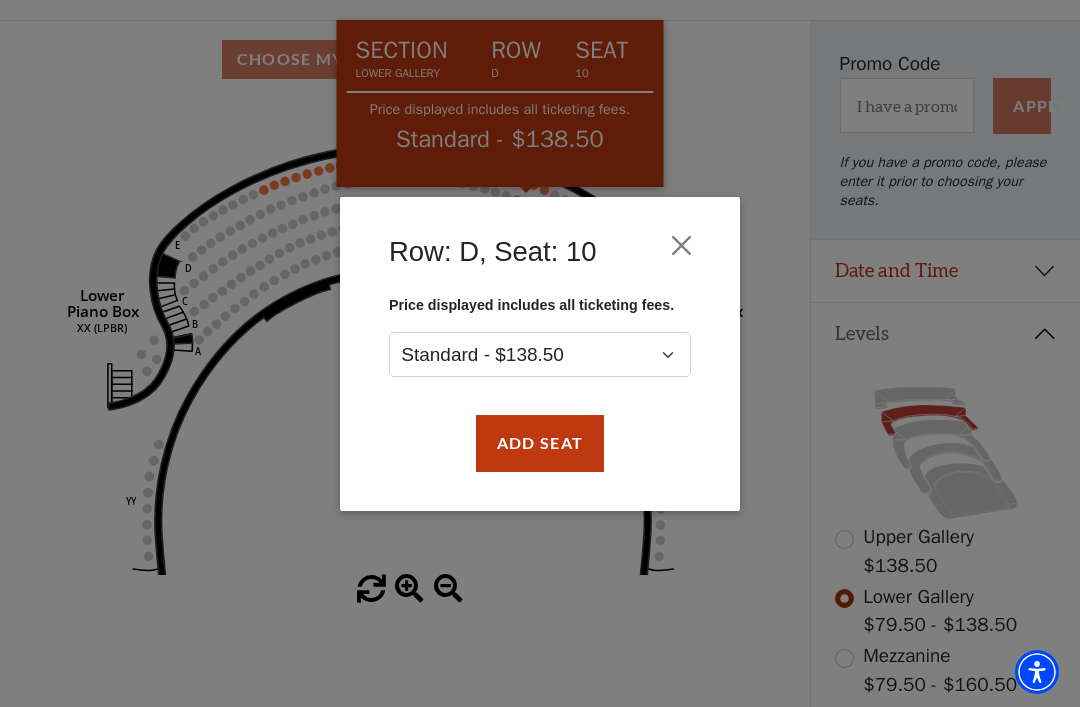 click on "Add Seat" at bounding box center (540, 443) 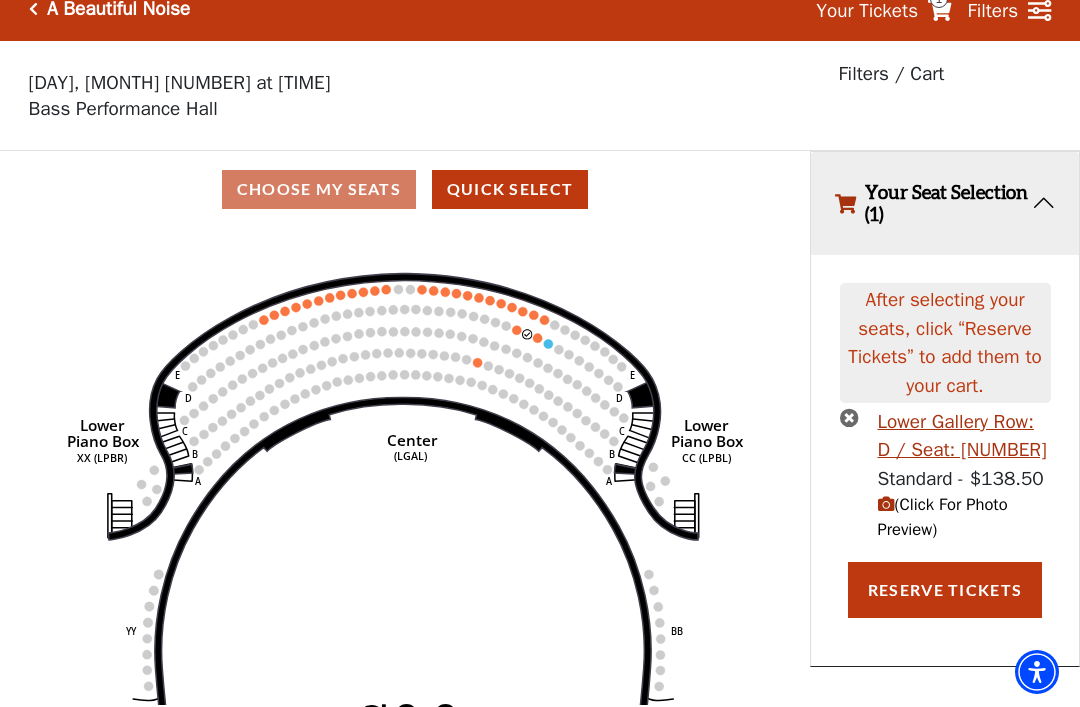 scroll, scrollTop: 0, scrollLeft: 0, axis: both 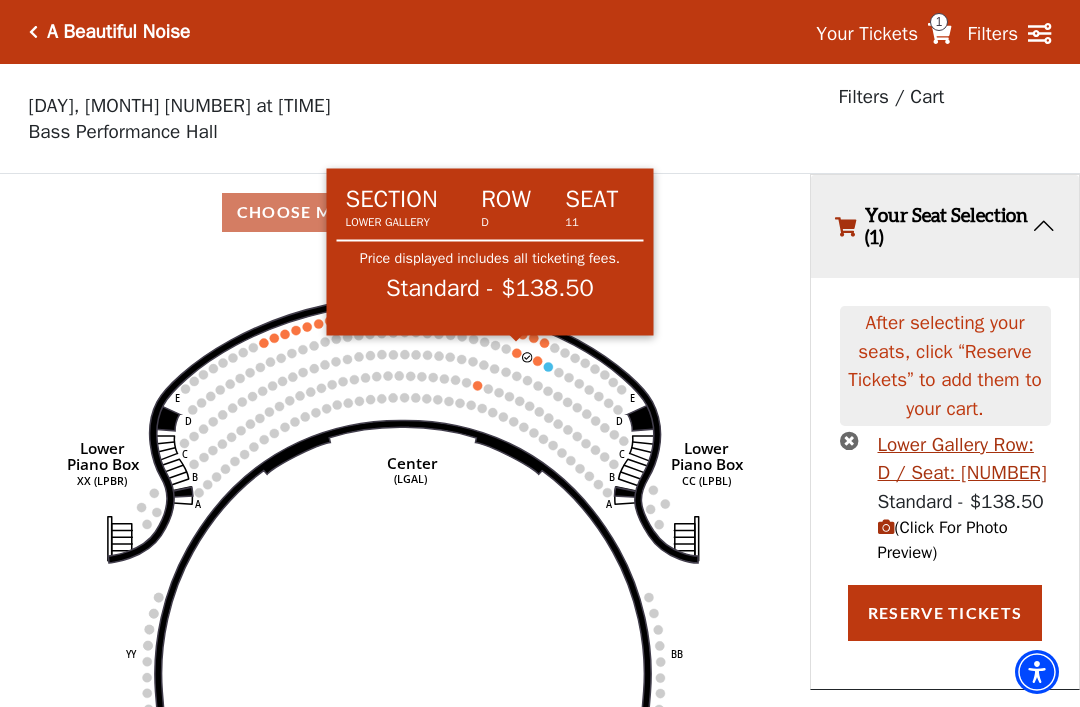 click 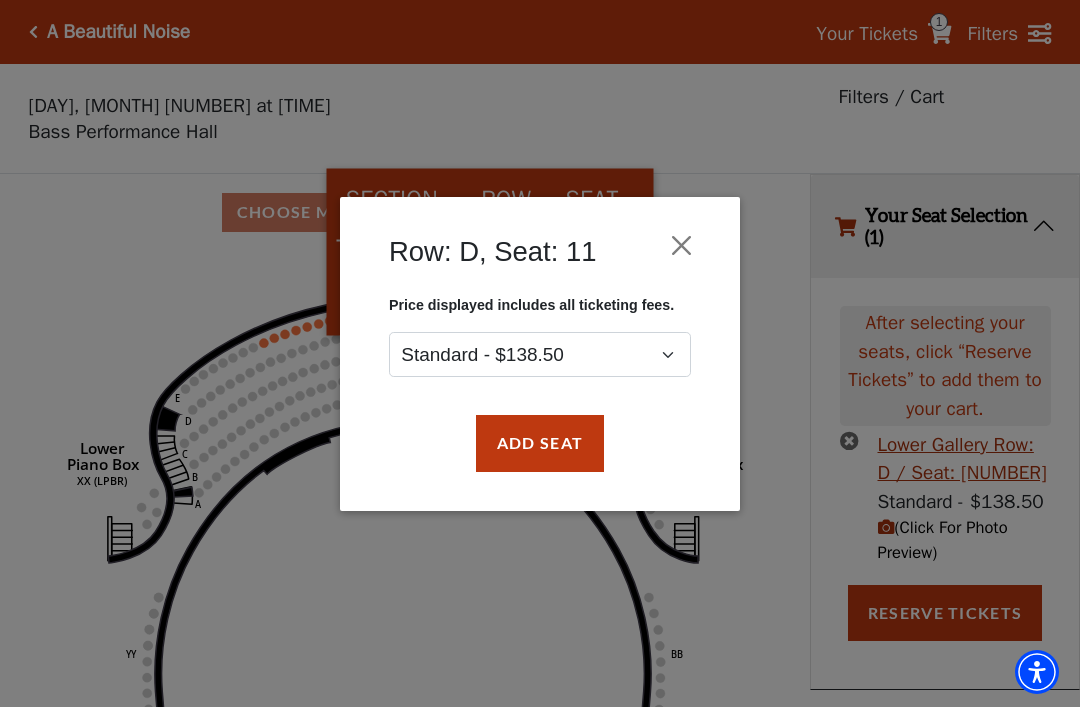 click on "Row: D, Seat: 11
Price displayed includes all ticketing fees.
Standard - $138.50
Add Seat" at bounding box center (540, 353) 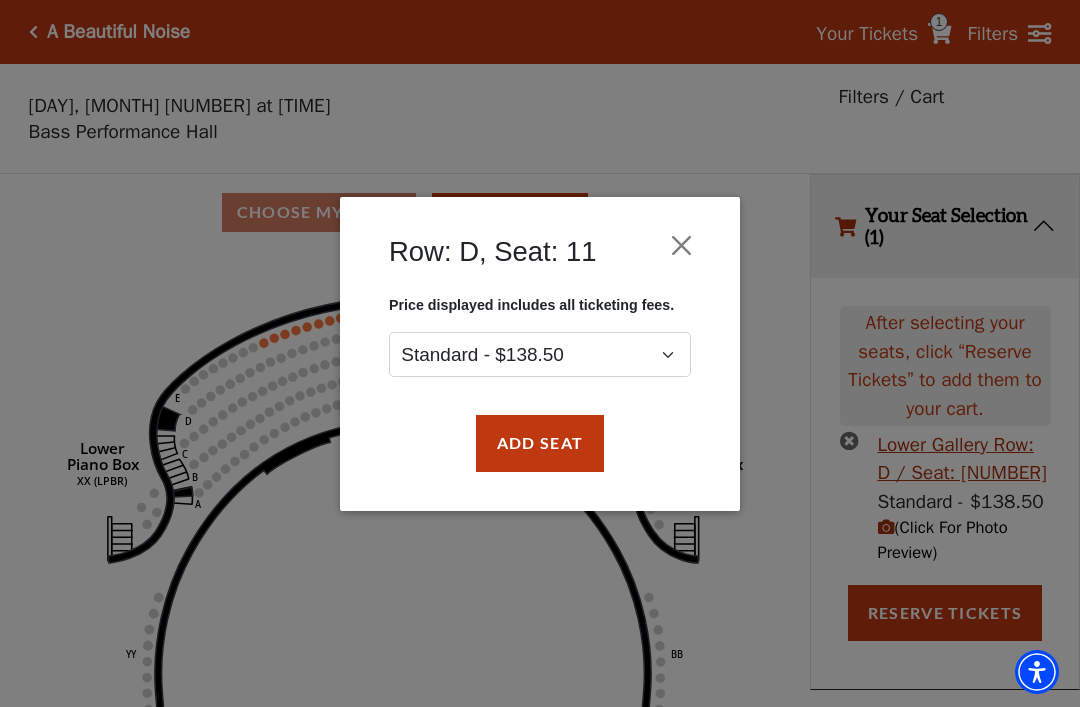 click on "Add Seat" at bounding box center (540, 443) 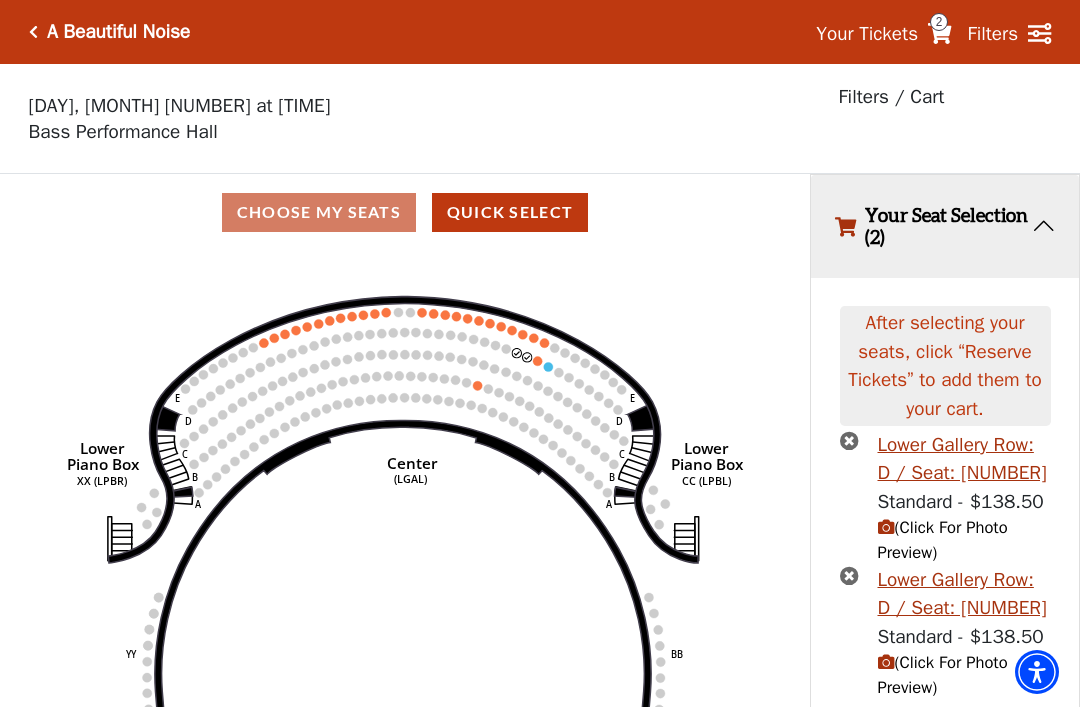 click on "Your Seat Selection (2)" at bounding box center (945, 226) 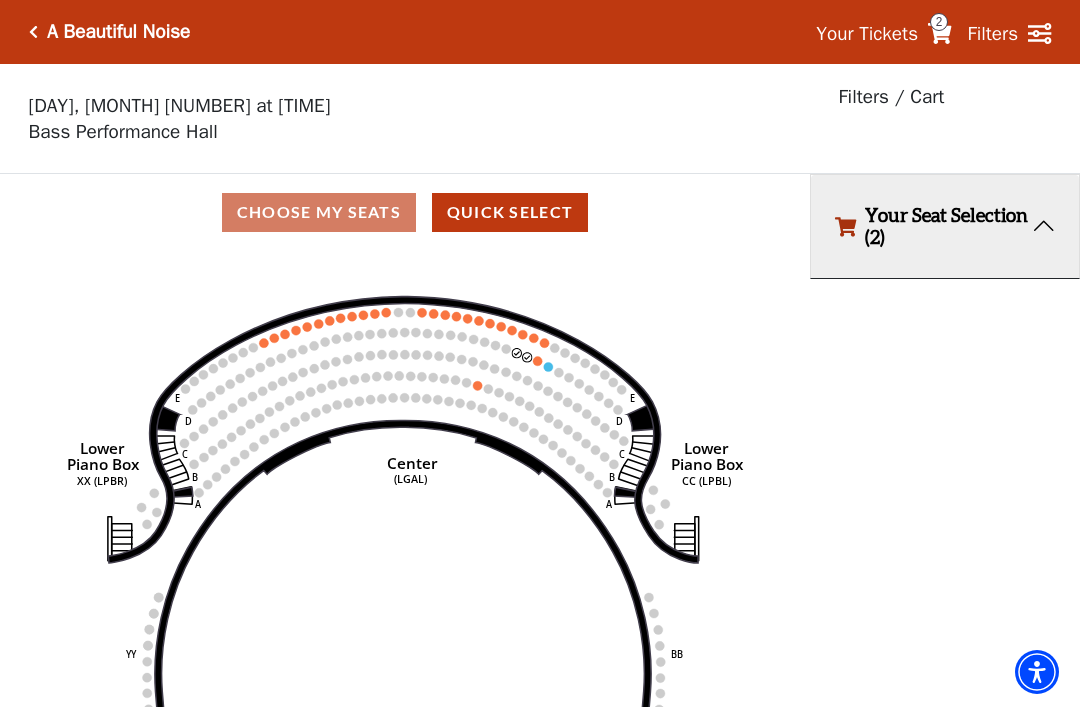 click on "Your Seat Selection (2)" at bounding box center [945, 226] 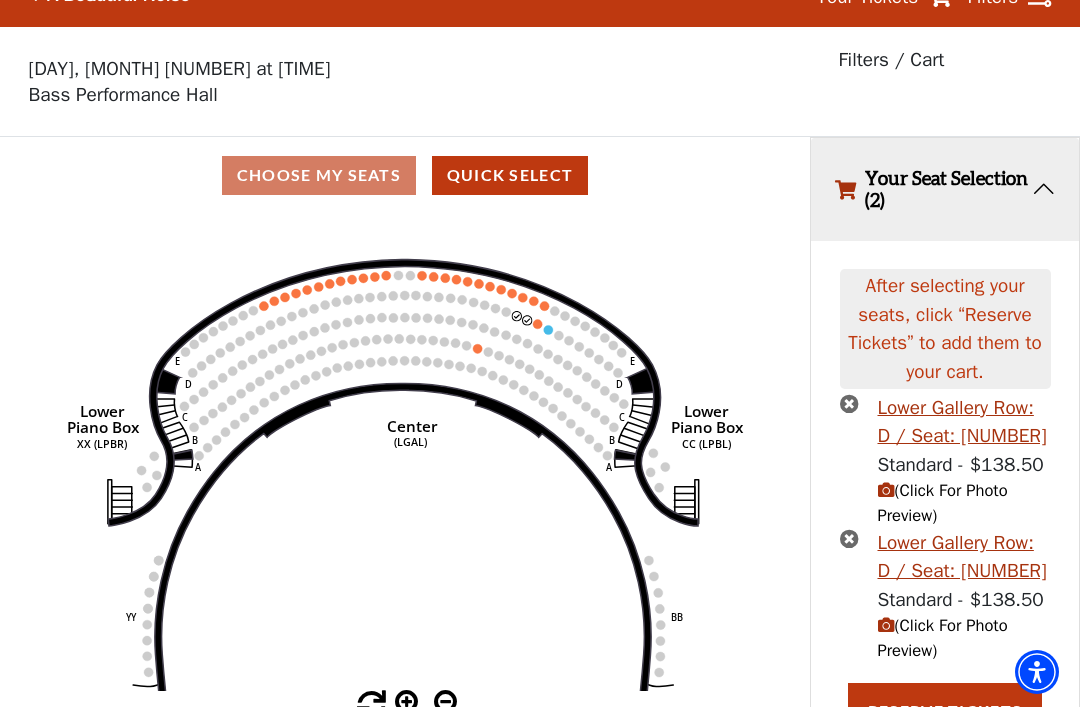 scroll, scrollTop: 45, scrollLeft: 0, axis: vertical 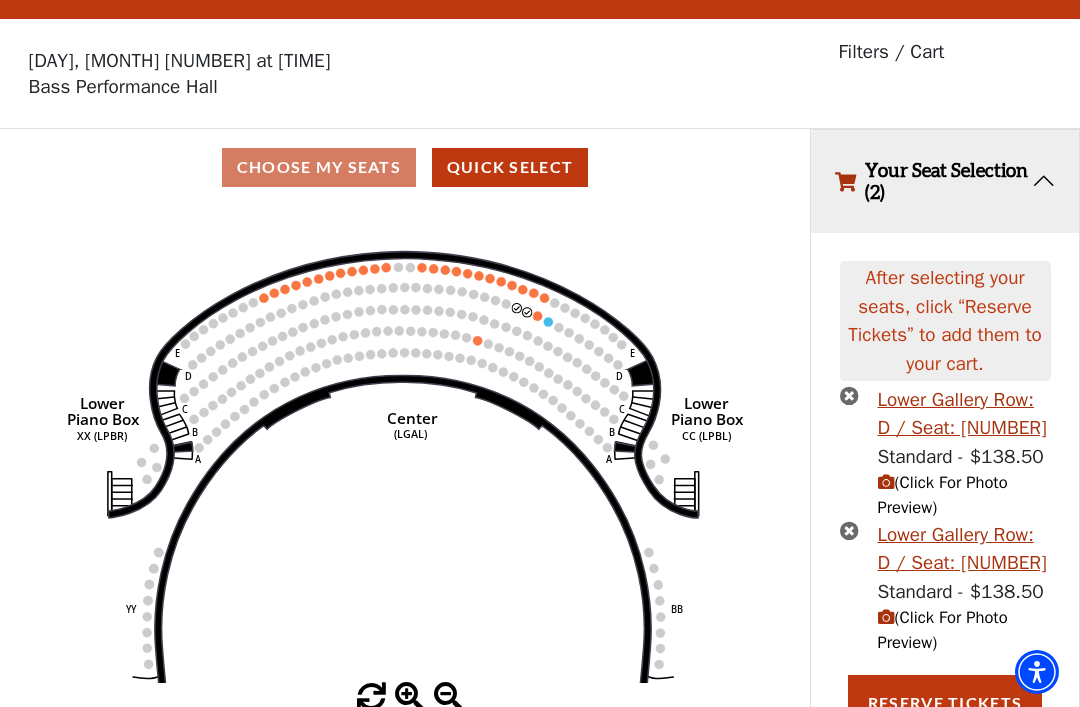 click on "(Click For Photo Preview)" at bounding box center (964, 496) 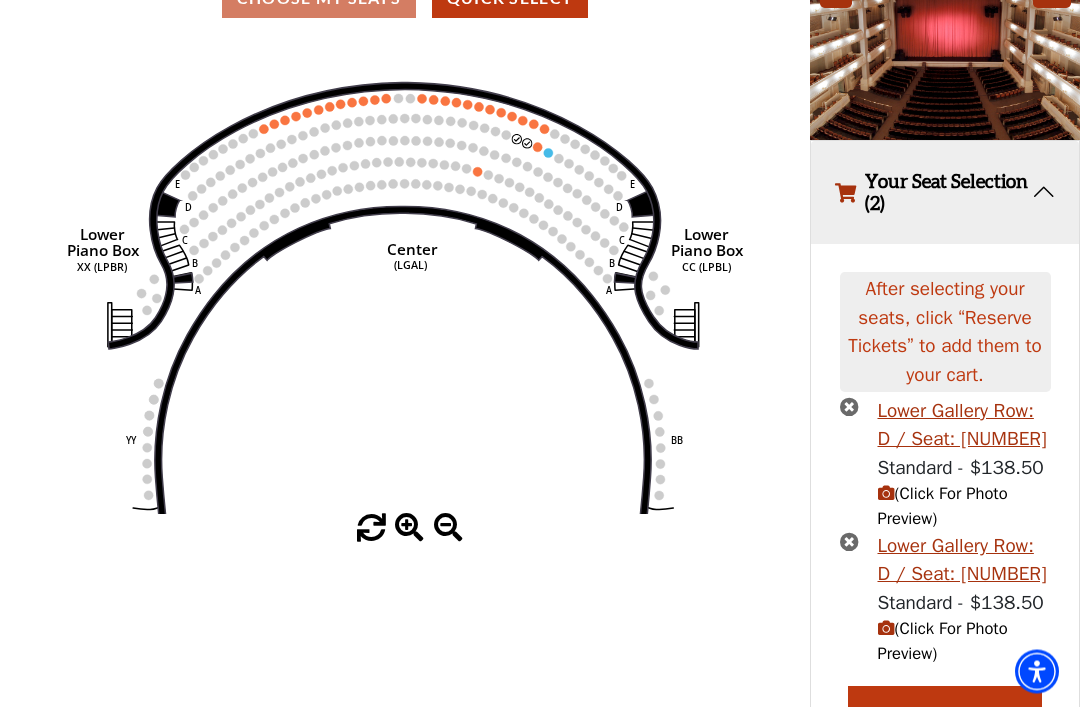 scroll, scrollTop: 222, scrollLeft: 0, axis: vertical 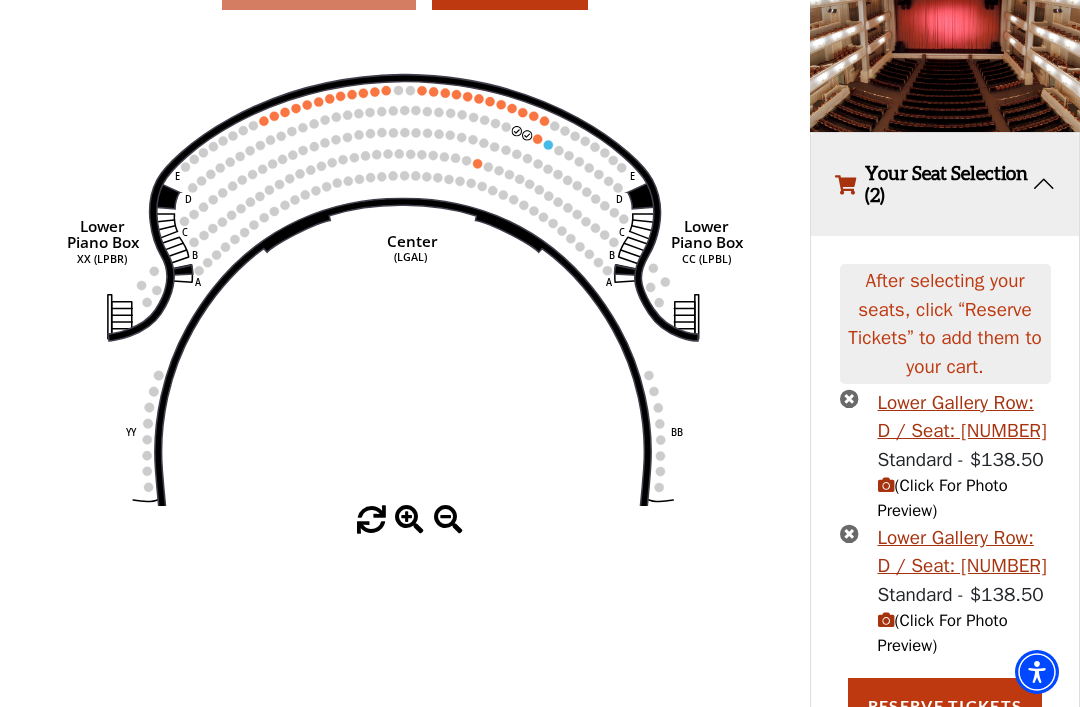 click on "(Click For Photo Preview)" at bounding box center [943, 633] 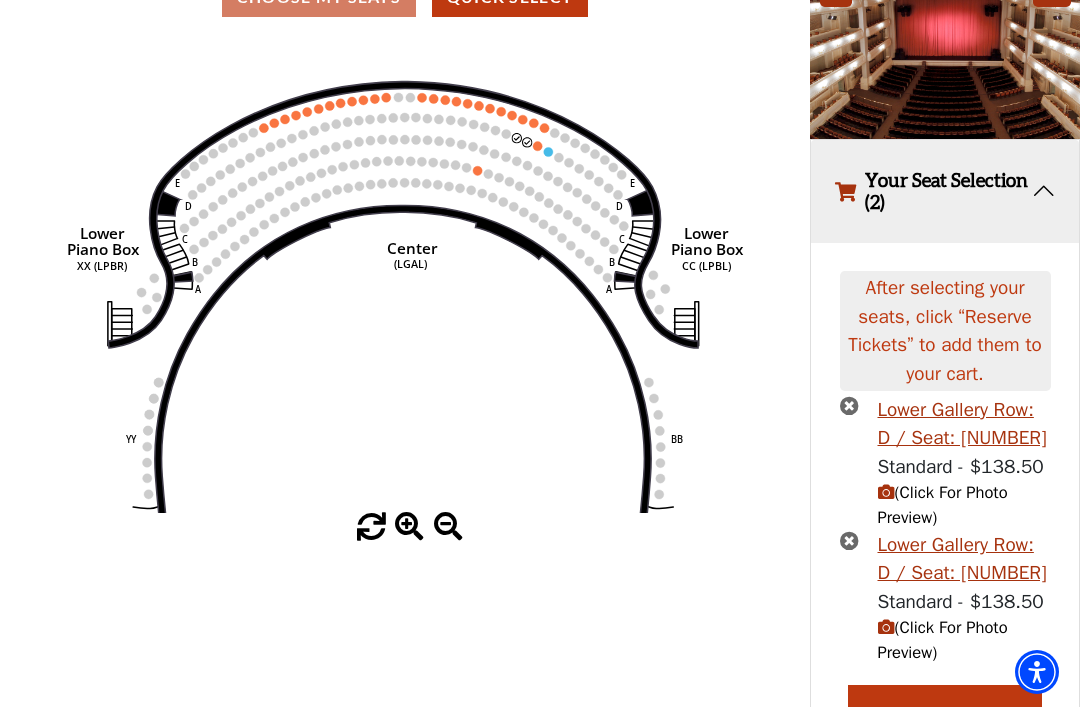 scroll, scrollTop: 222, scrollLeft: 0, axis: vertical 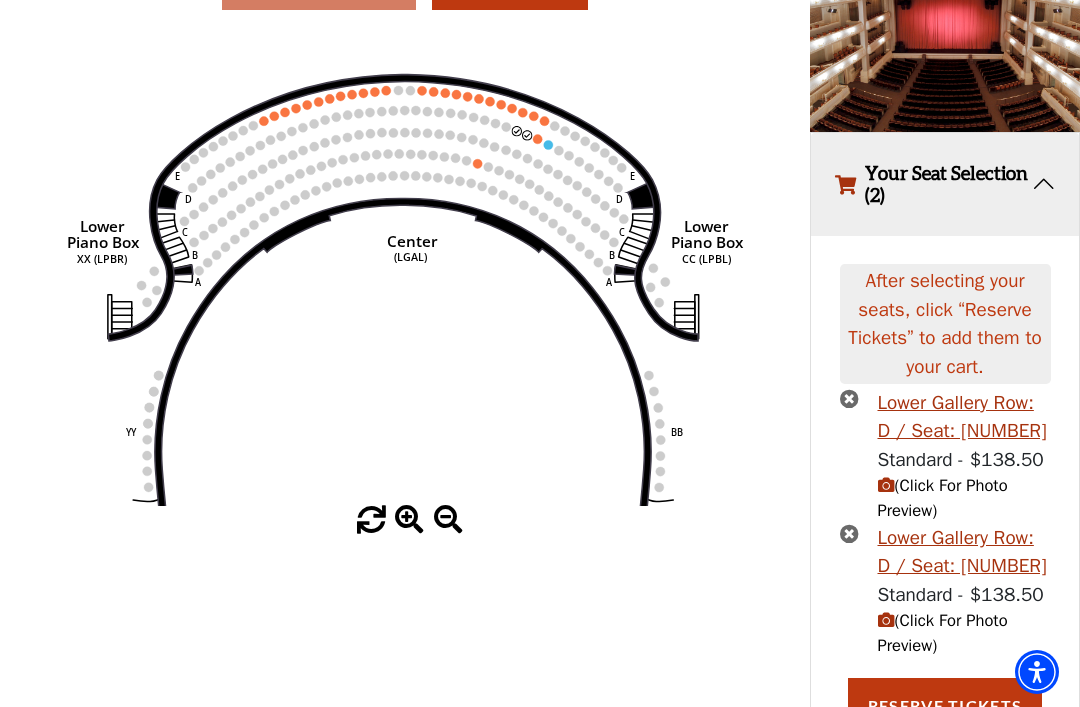 click on "Reserve Tickets" at bounding box center [945, 706] 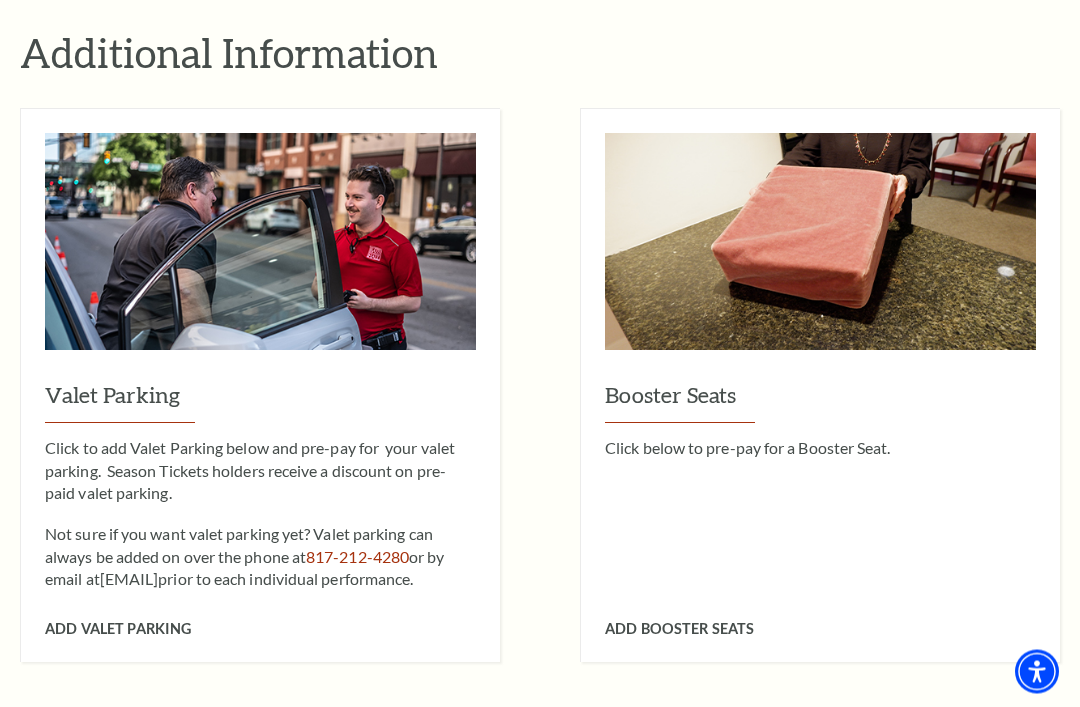 scroll, scrollTop: 1346, scrollLeft: 0, axis: vertical 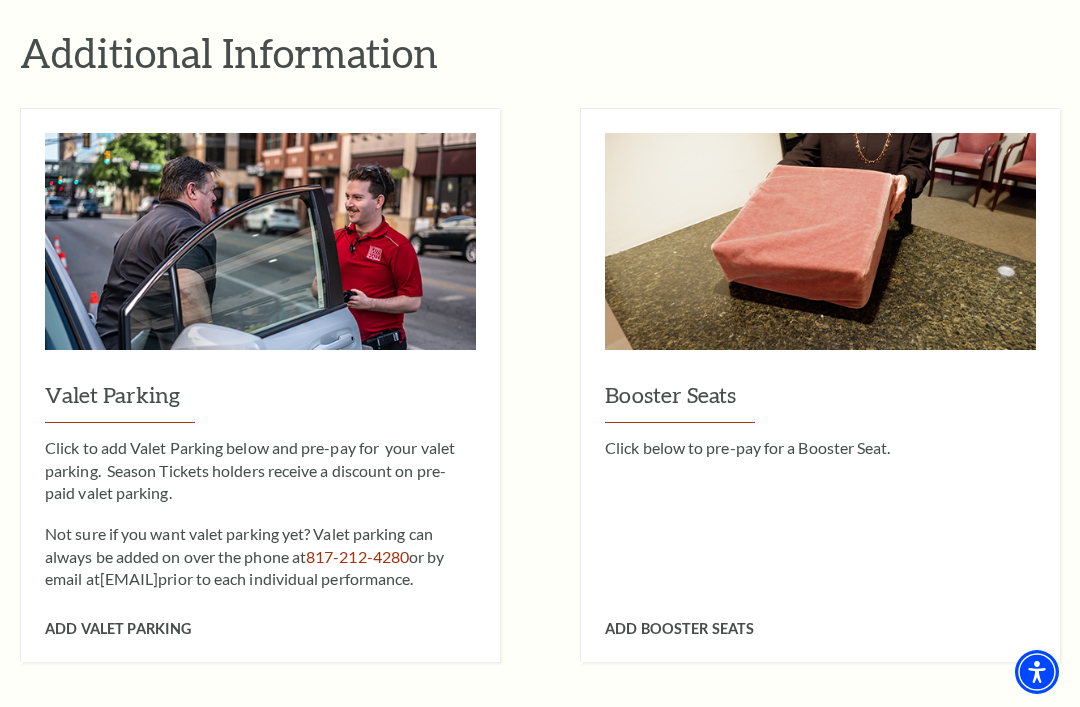 click on "Valet Parking" at bounding box center [260, 401] 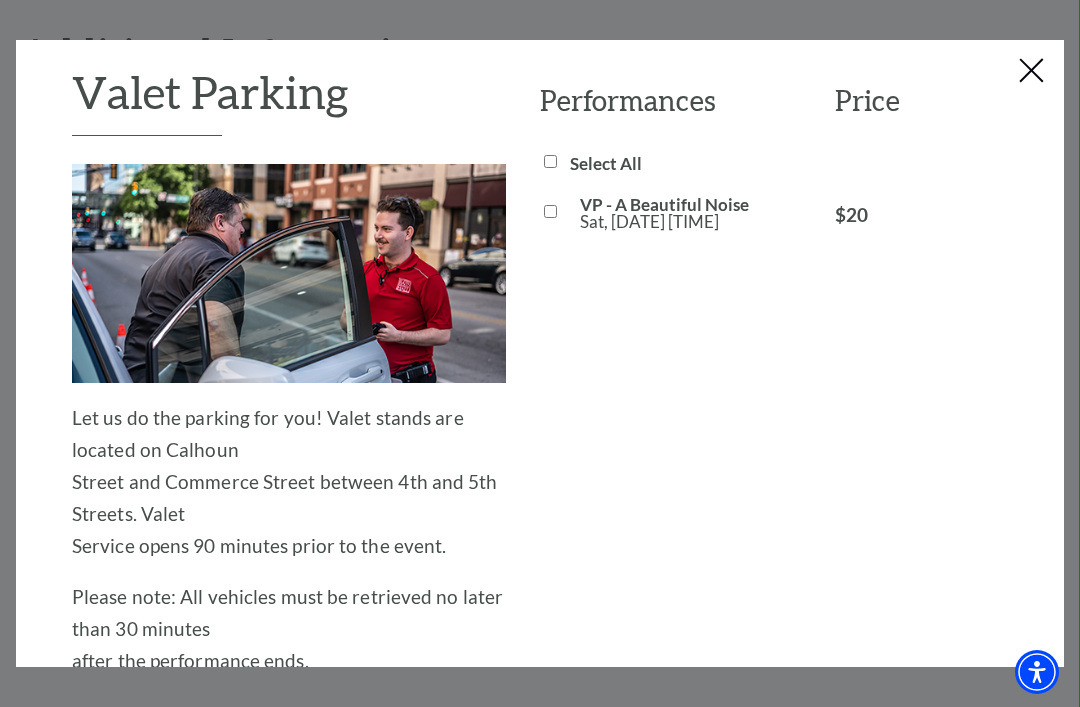 scroll, scrollTop: 26, scrollLeft: 0, axis: vertical 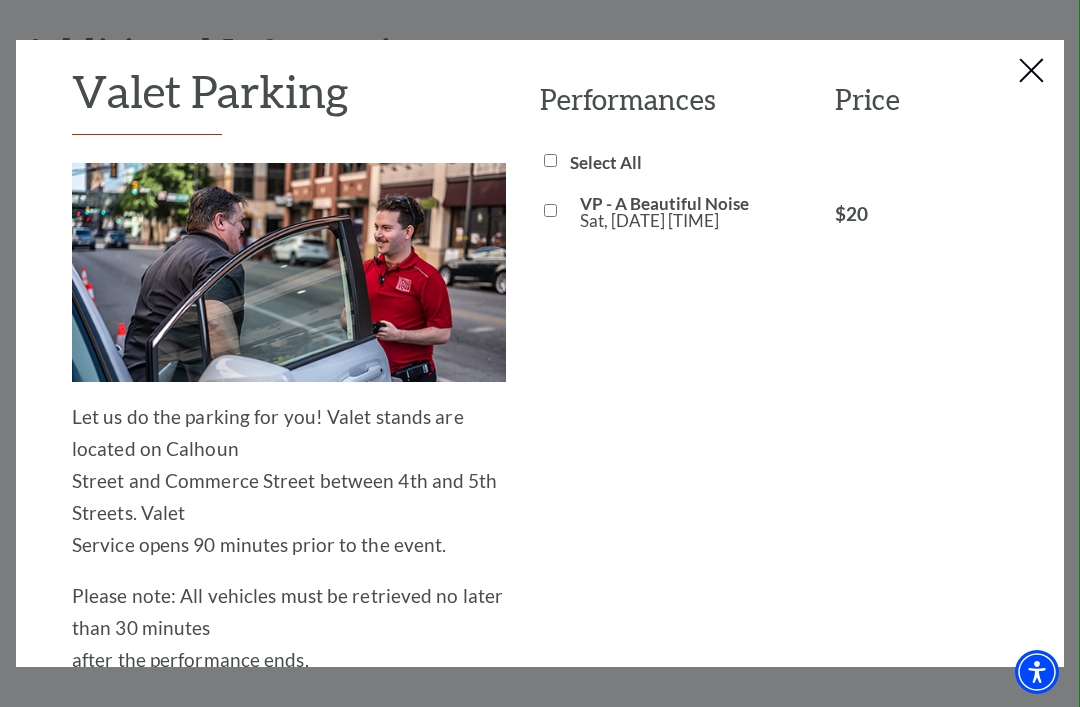 click on "VP - A Beautiful Noise Sat, [DATE] [TIME]" at bounding box center [550, 210] 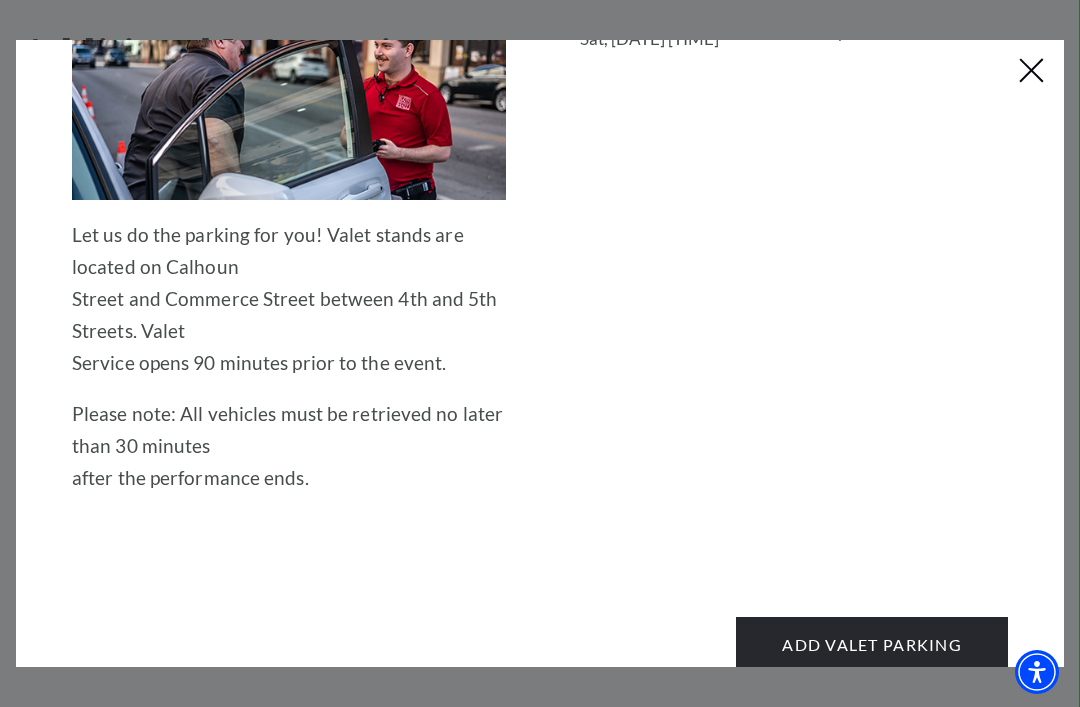 scroll, scrollTop: 207, scrollLeft: 0, axis: vertical 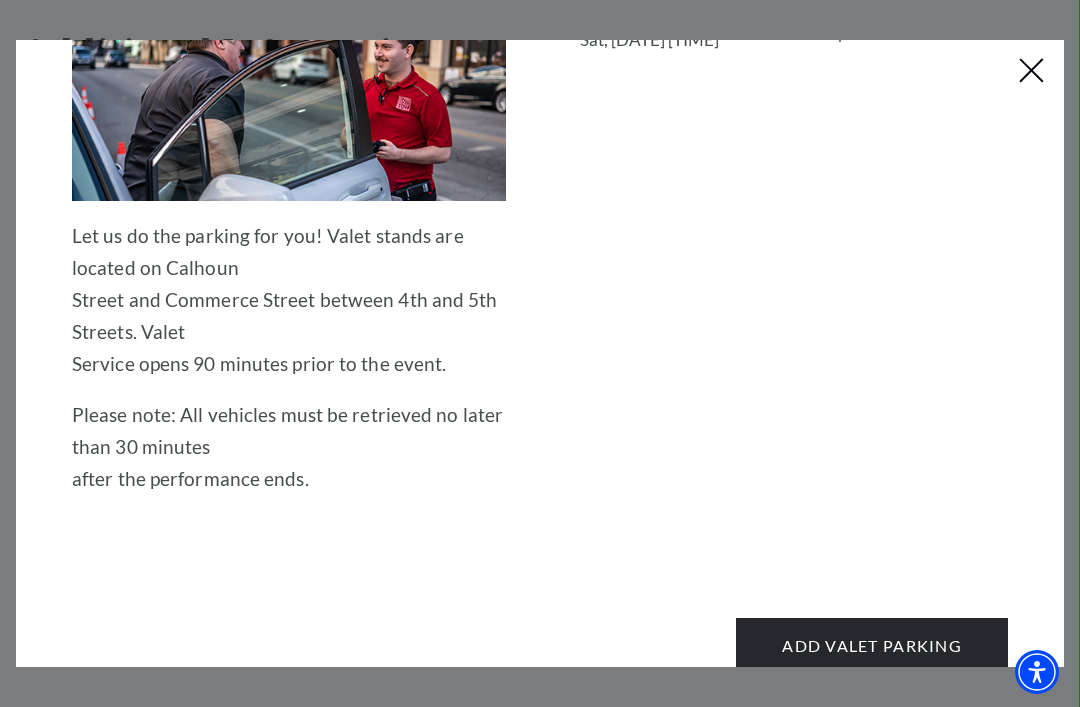click on "Add Valet Parking" at bounding box center [872, 646] 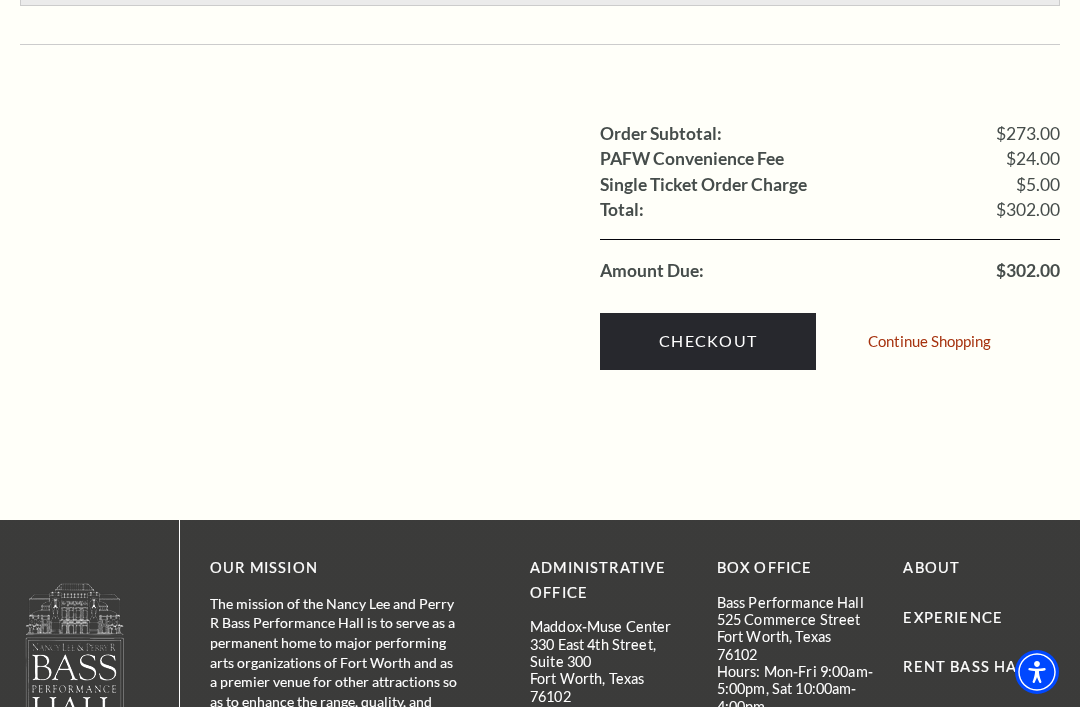 scroll, scrollTop: 1561, scrollLeft: 0, axis: vertical 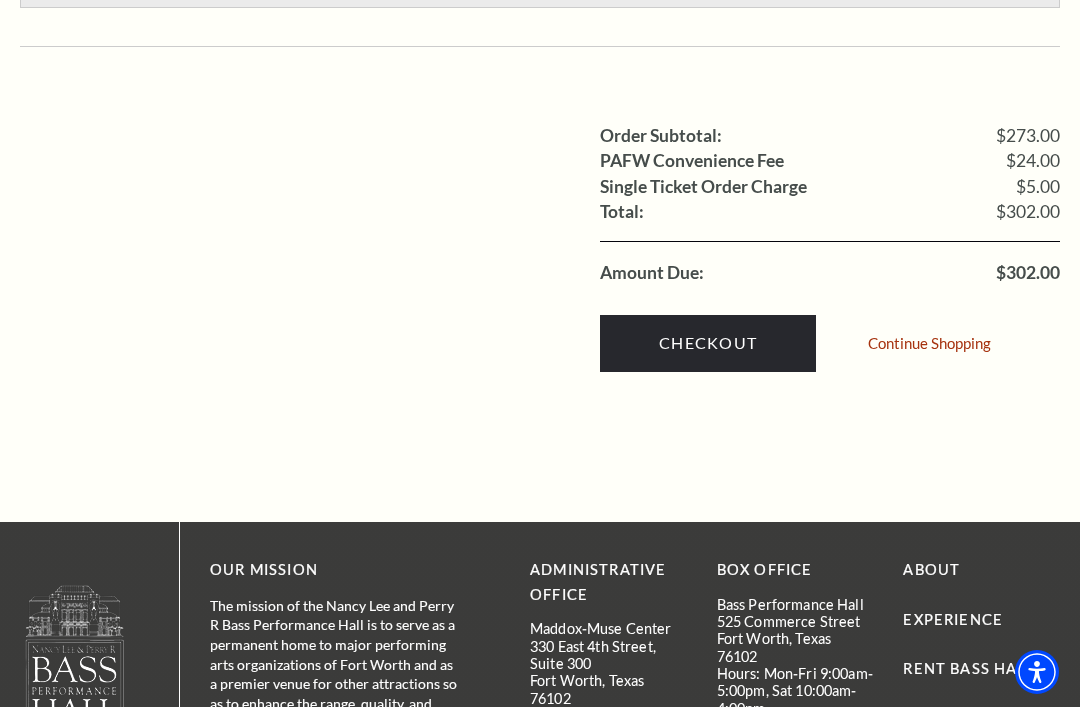 click on "Checkout" at bounding box center (708, 343) 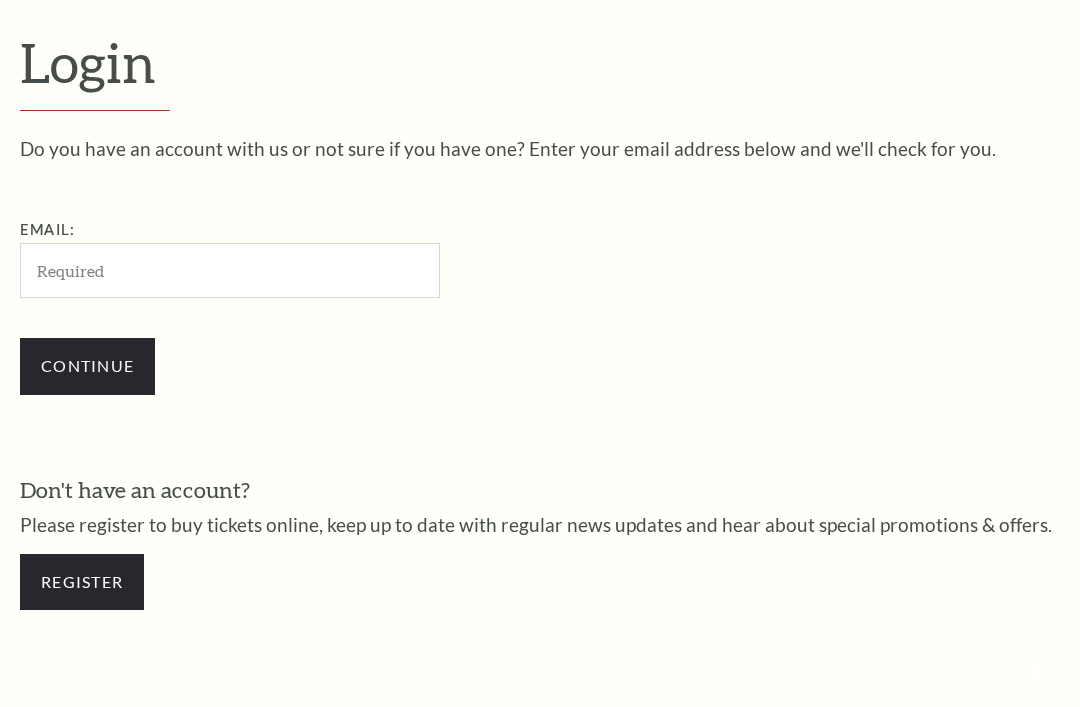 scroll, scrollTop: 495, scrollLeft: 0, axis: vertical 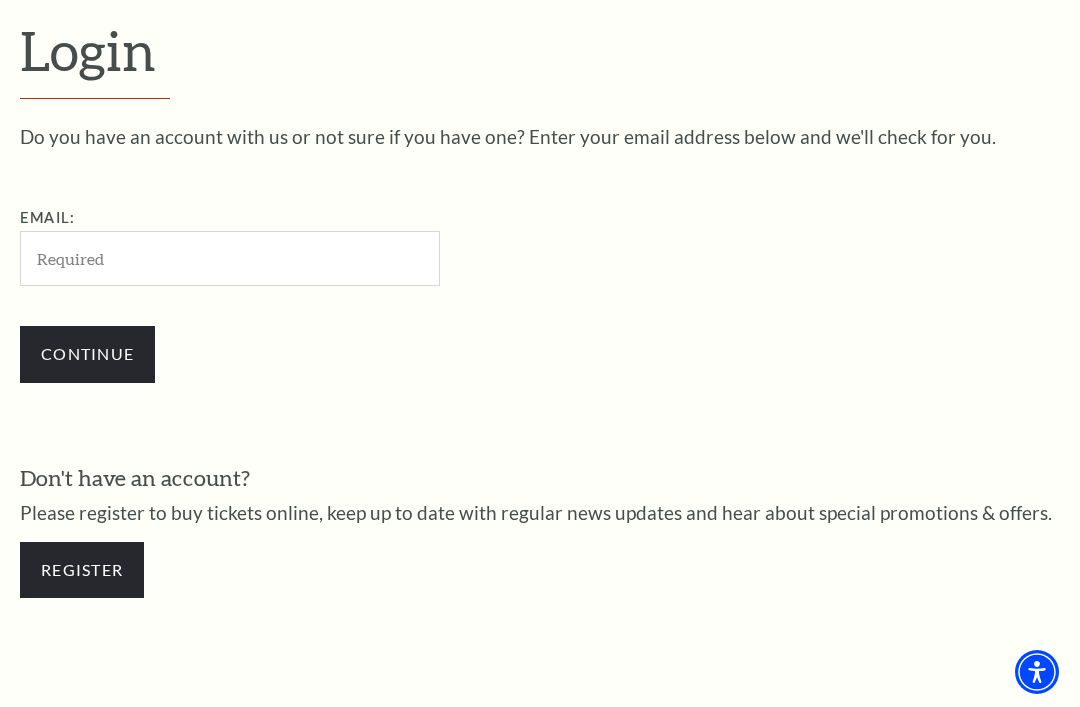 click on "Email:" at bounding box center [230, 258] 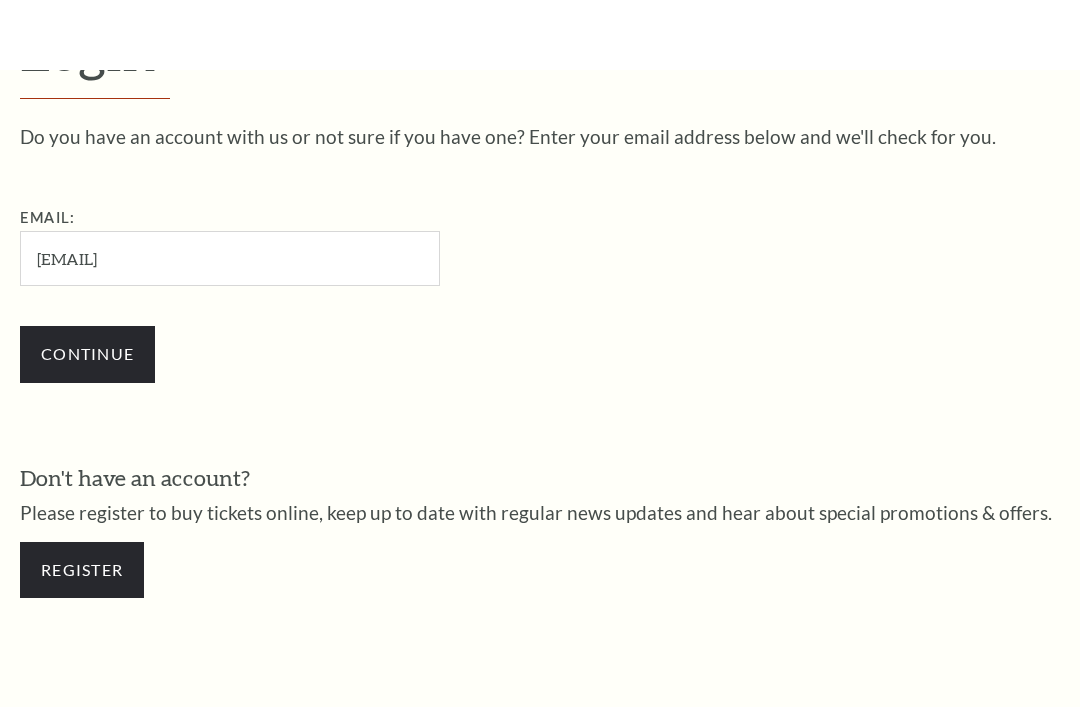 scroll, scrollTop: 566, scrollLeft: 0, axis: vertical 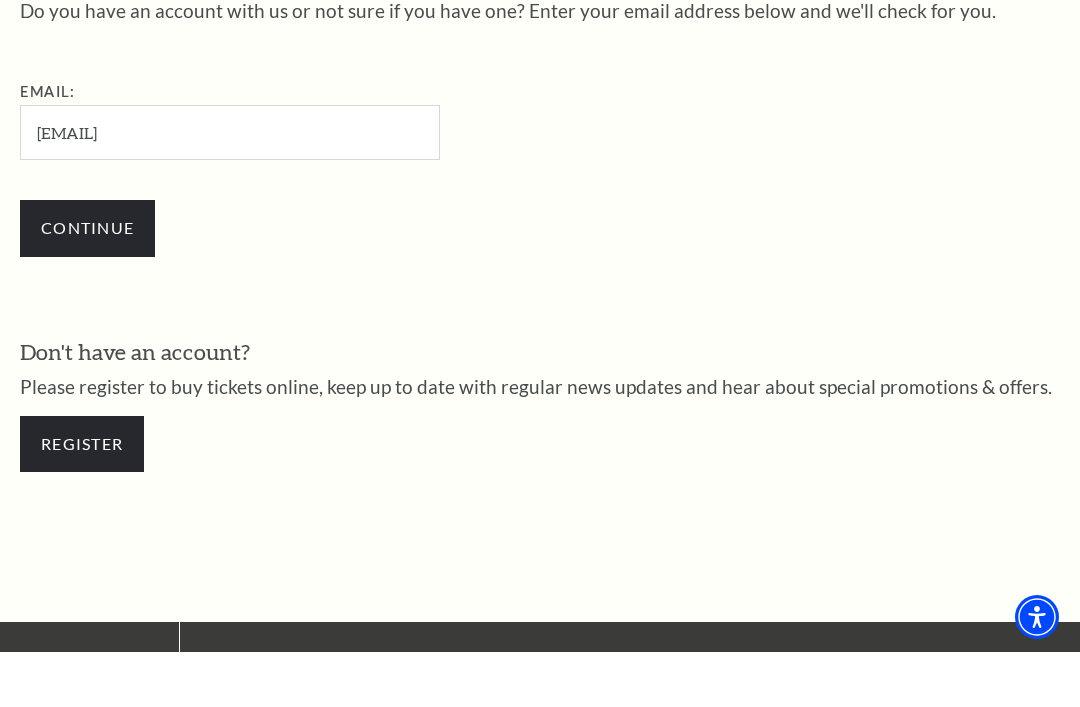 type on "[EMAIL]" 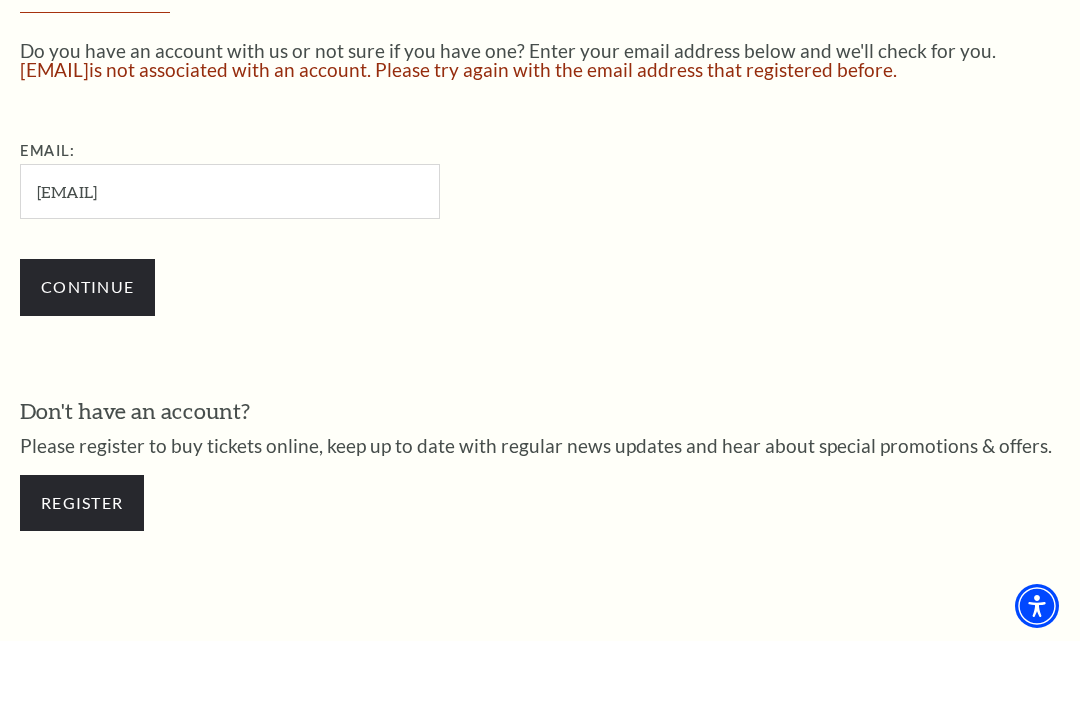 scroll, scrollTop: 498, scrollLeft: 0, axis: vertical 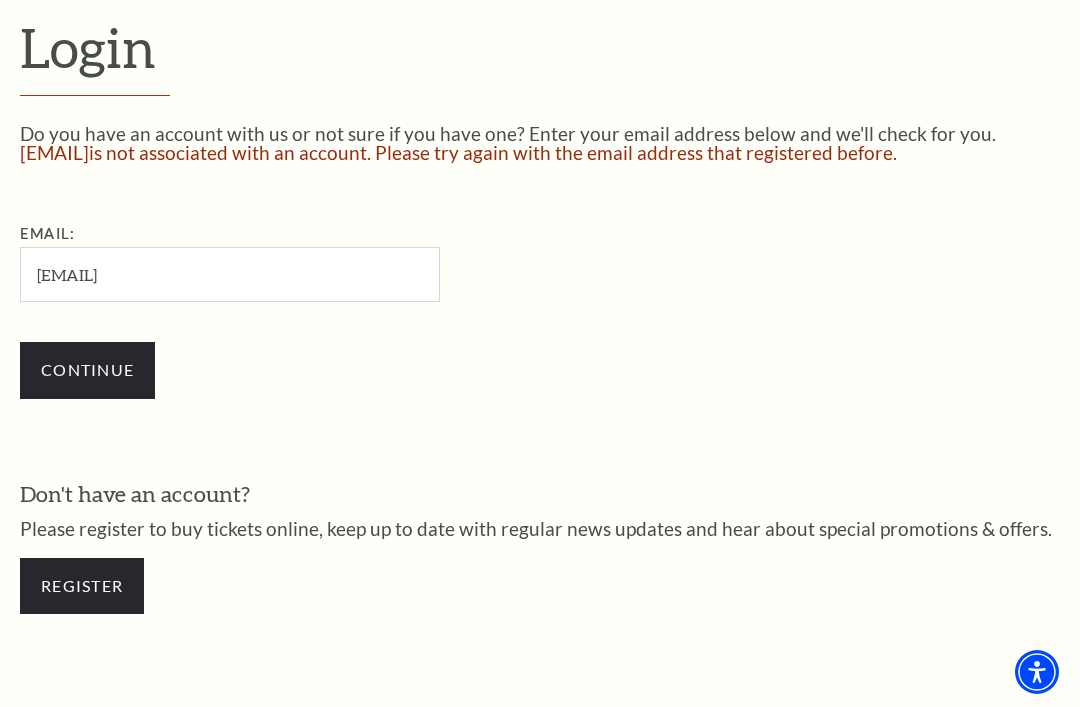 click on "Register" at bounding box center (82, 586) 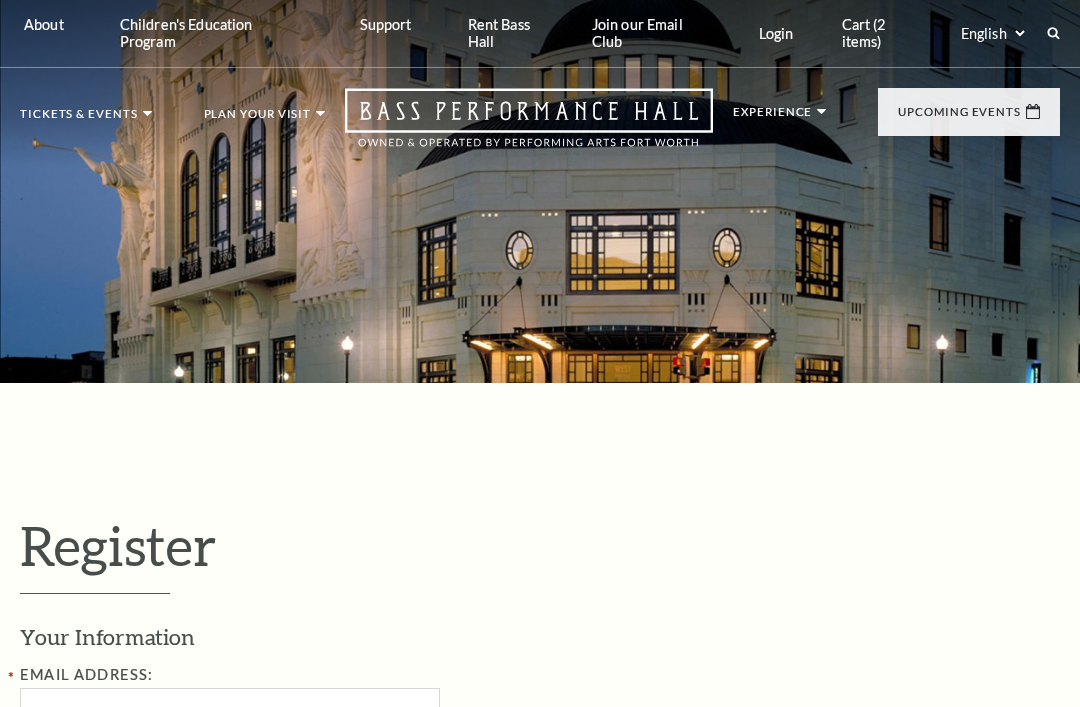 select on "1" 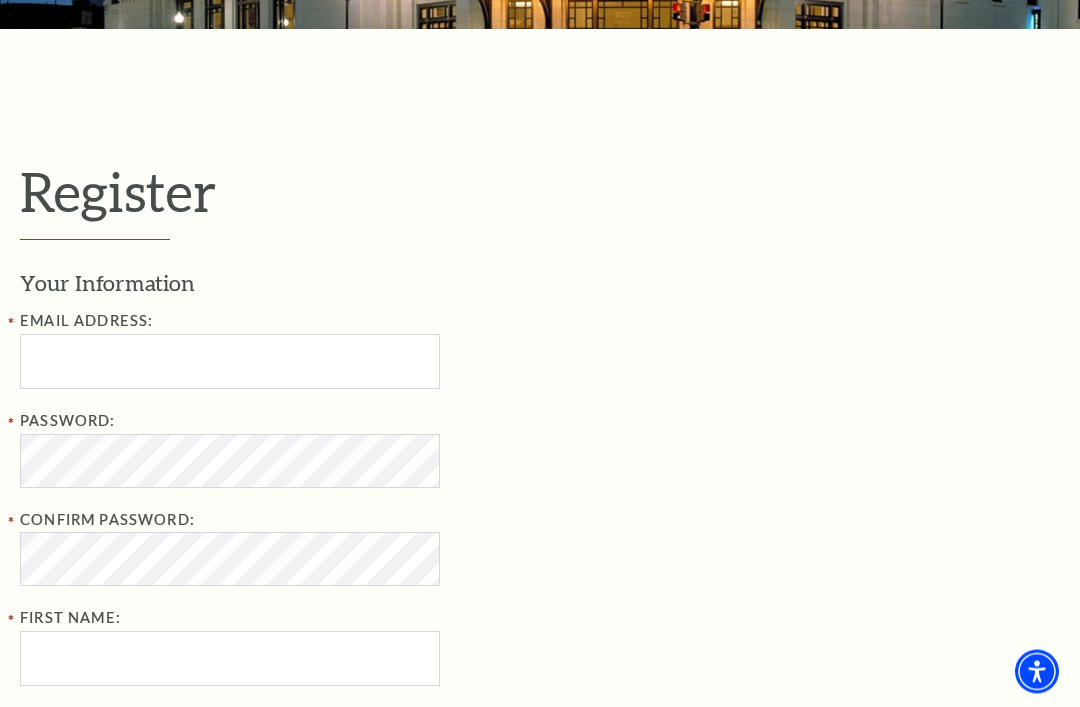 scroll, scrollTop: 385, scrollLeft: 0, axis: vertical 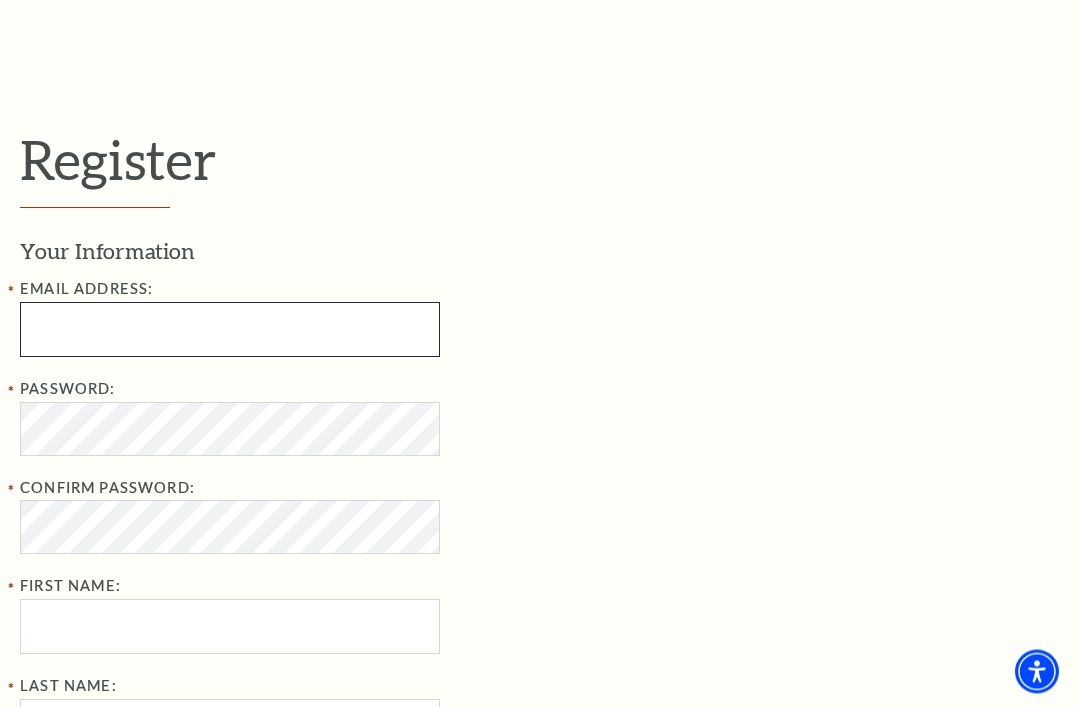 click at bounding box center [230, 330] 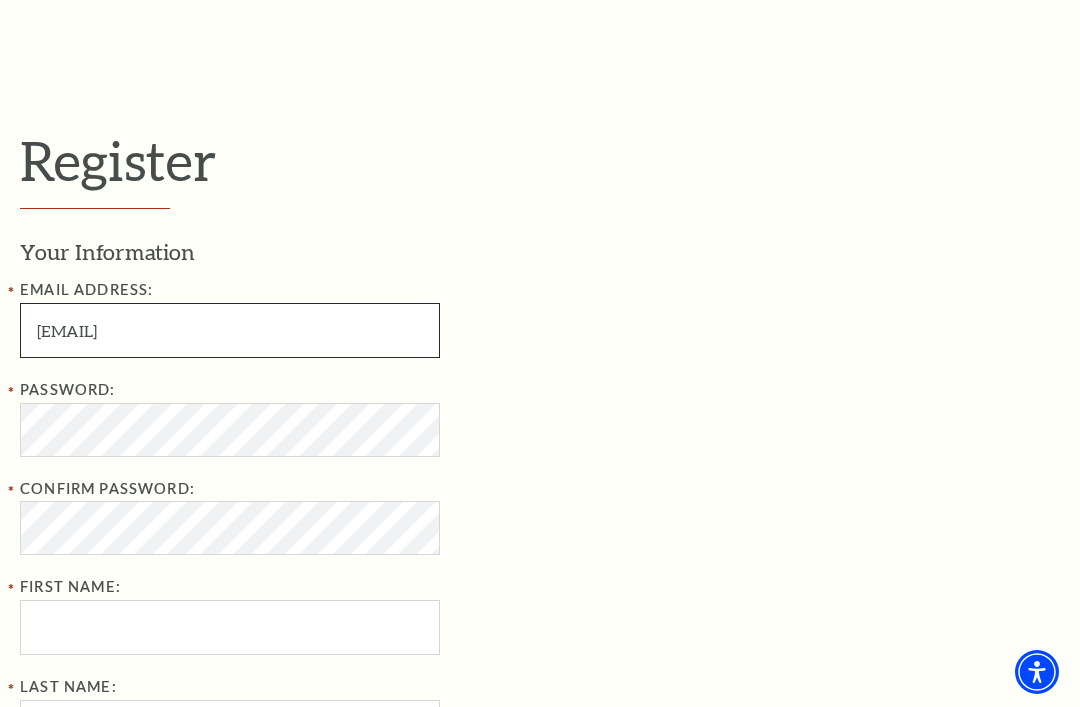 type on "Csmallc2@yahoo.com" 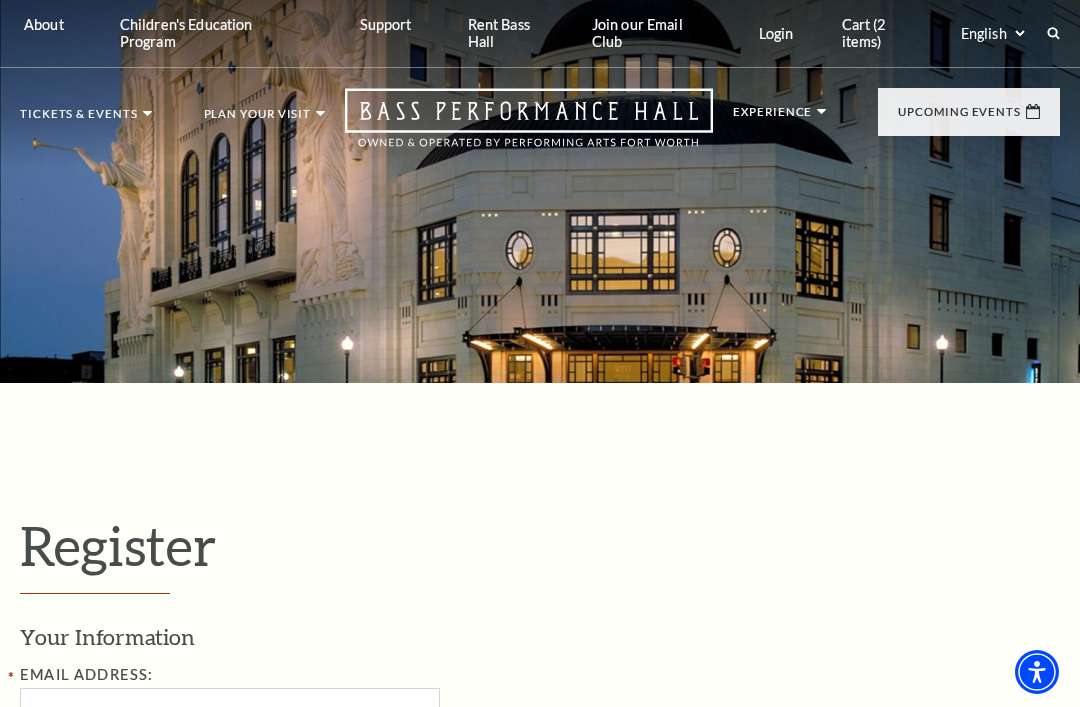 scroll, scrollTop: 409, scrollLeft: 0, axis: vertical 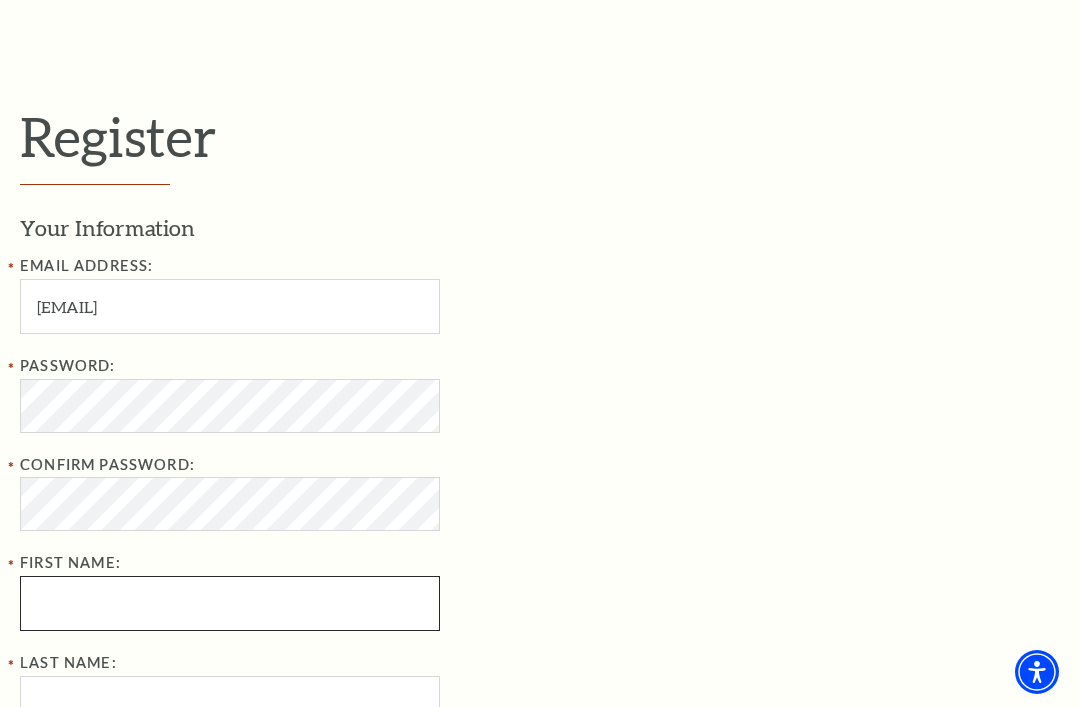 click on "First Name:" at bounding box center (230, 603) 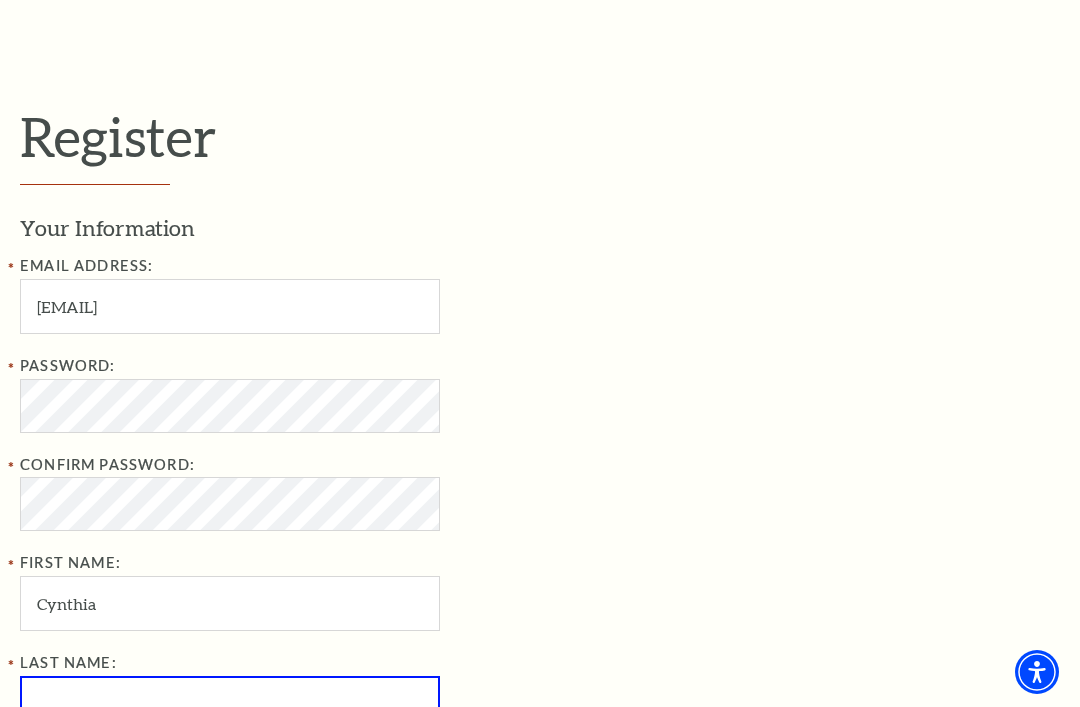 scroll, scrollTop: 678, scrollLeft: 0, axis: vertical 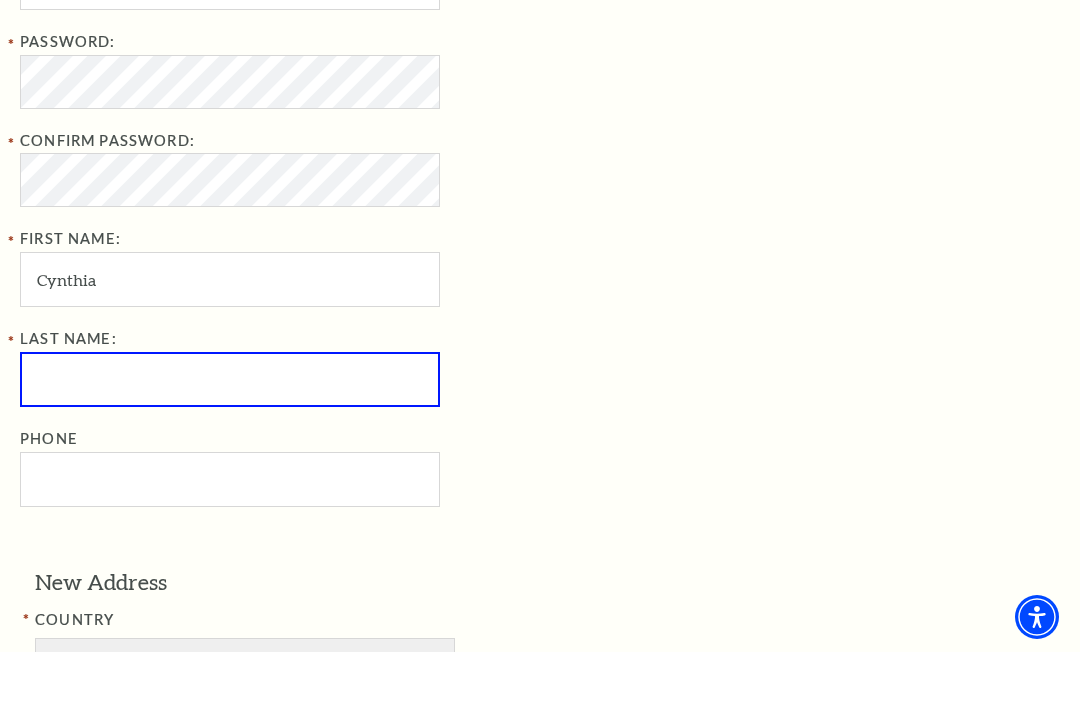 type on "Smalling" 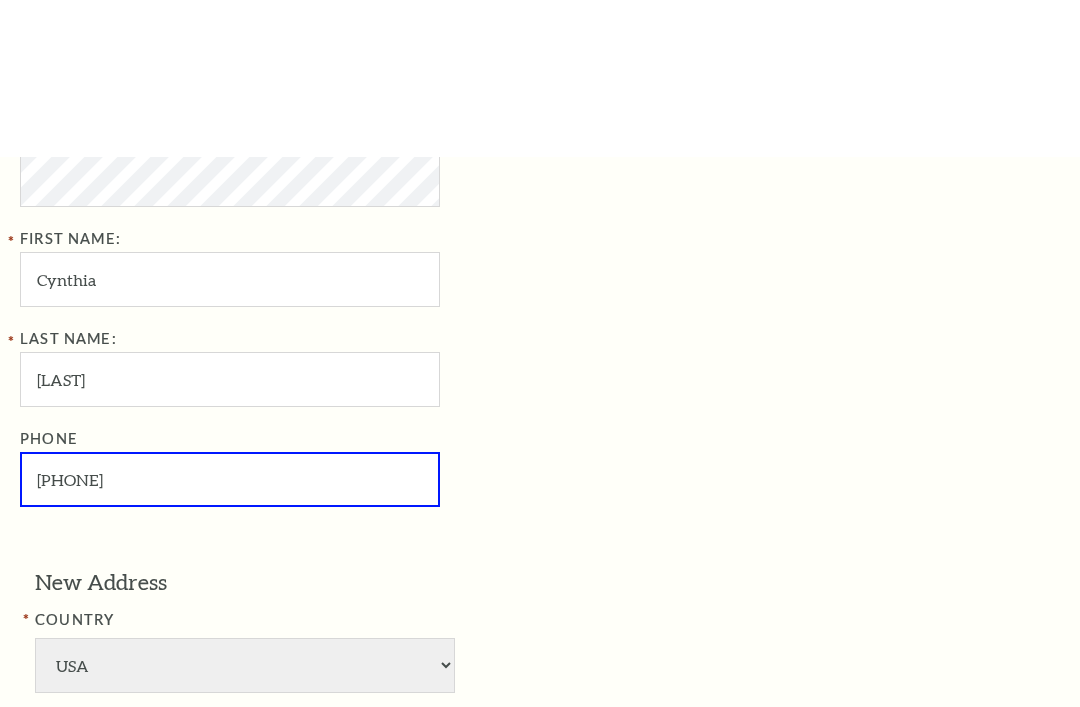 scroll, scrollTop: 930, scrollLeft: 0, axis: vertical 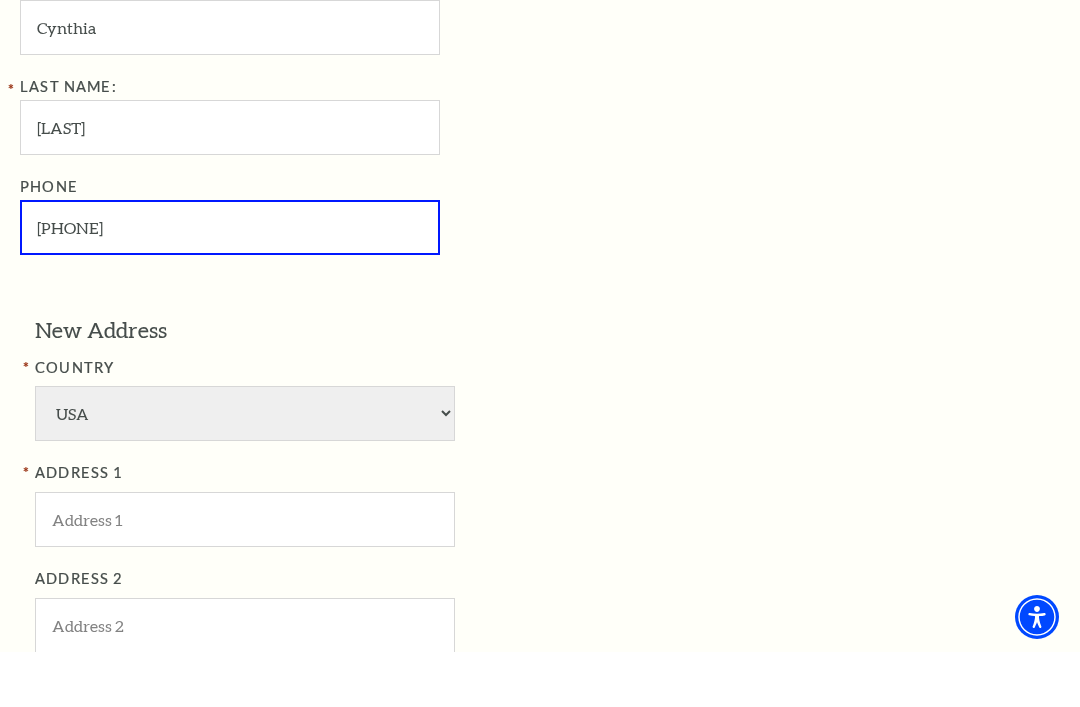 type on "972-898-1523" 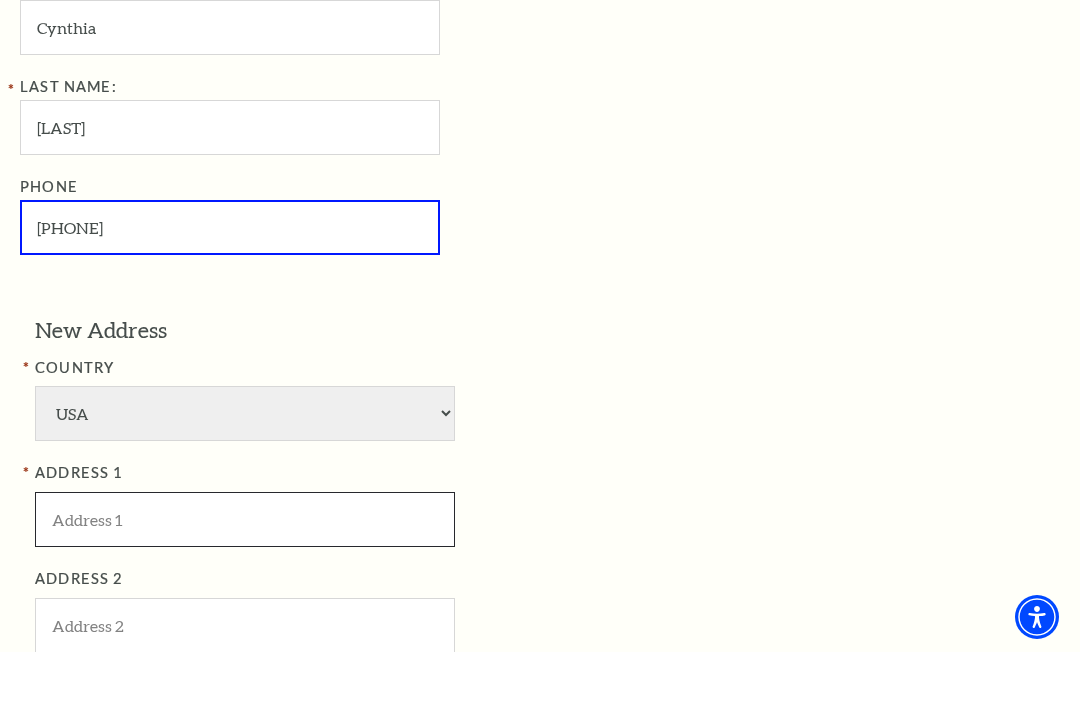 click at bounding box center [245, 574] 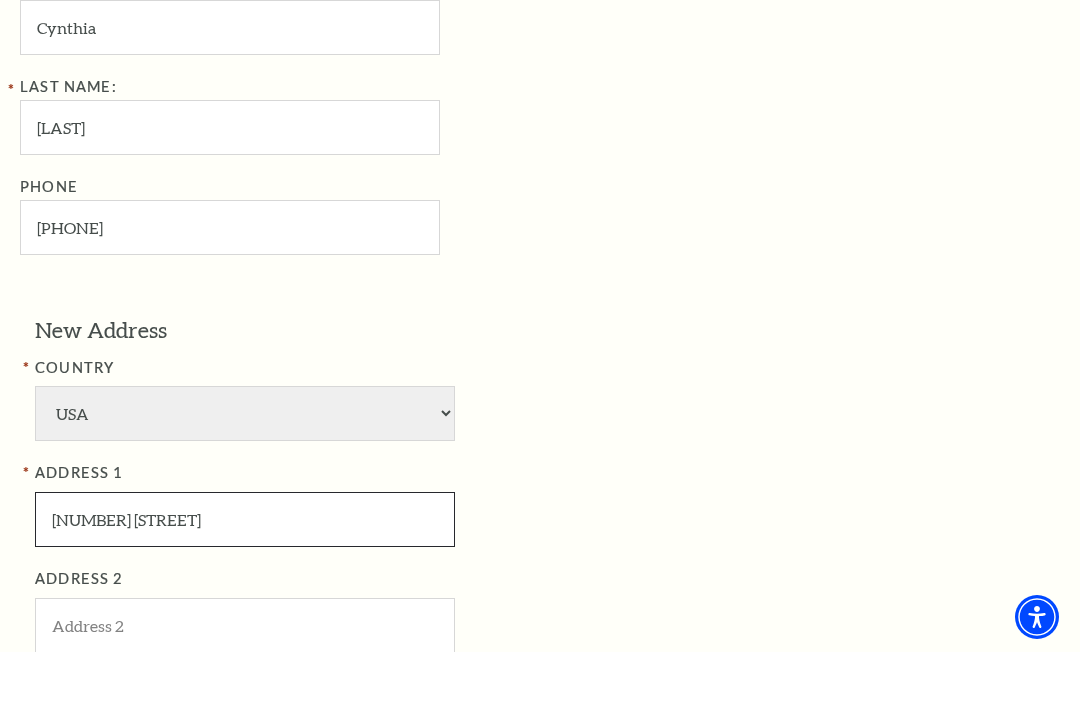 type on "2014 Juniper Drive" 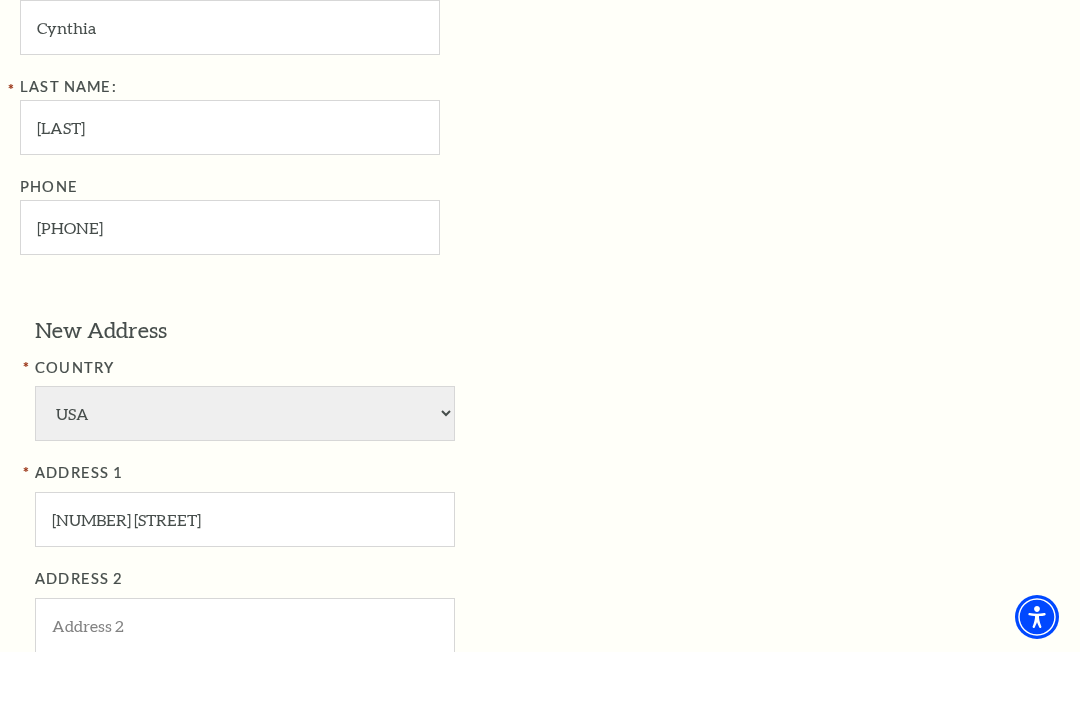 scroll, scrollTop: 1251, scrollLeft: 0, axis: vertical 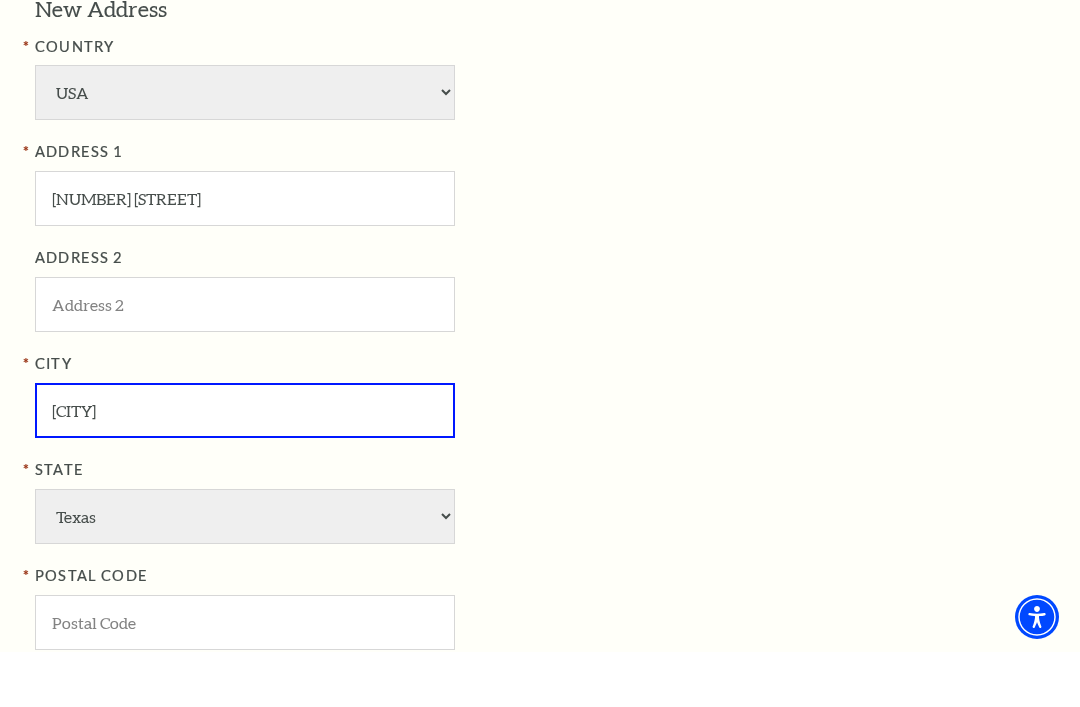 type on "Grand Prairie" 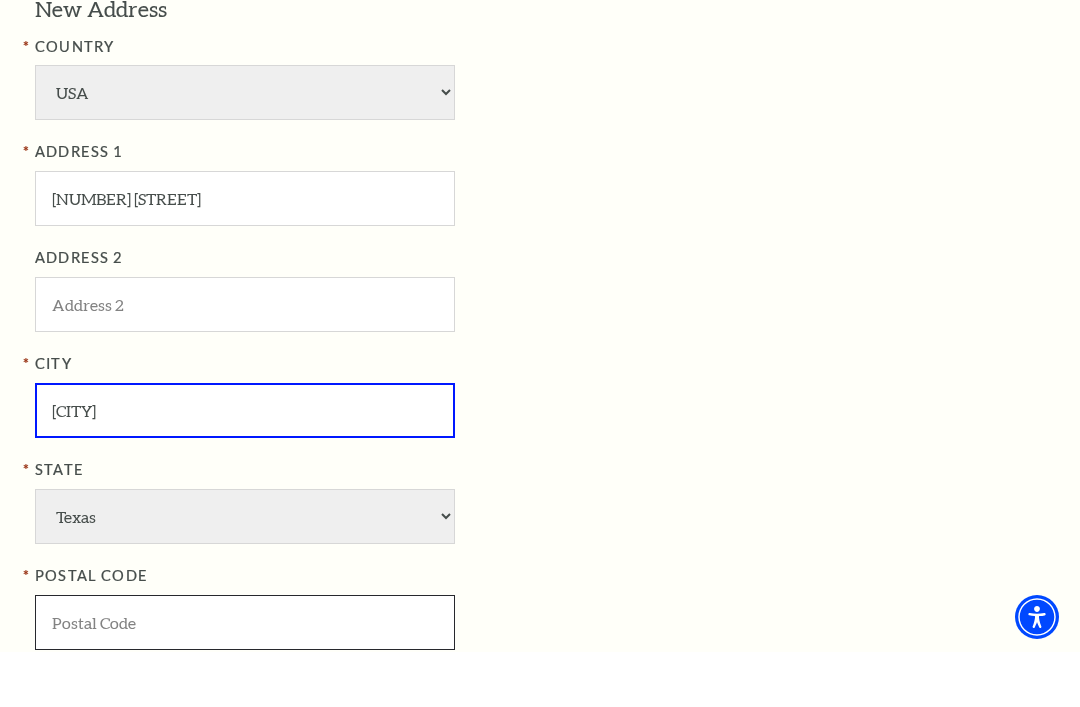 click at bounding box center [245, 677] 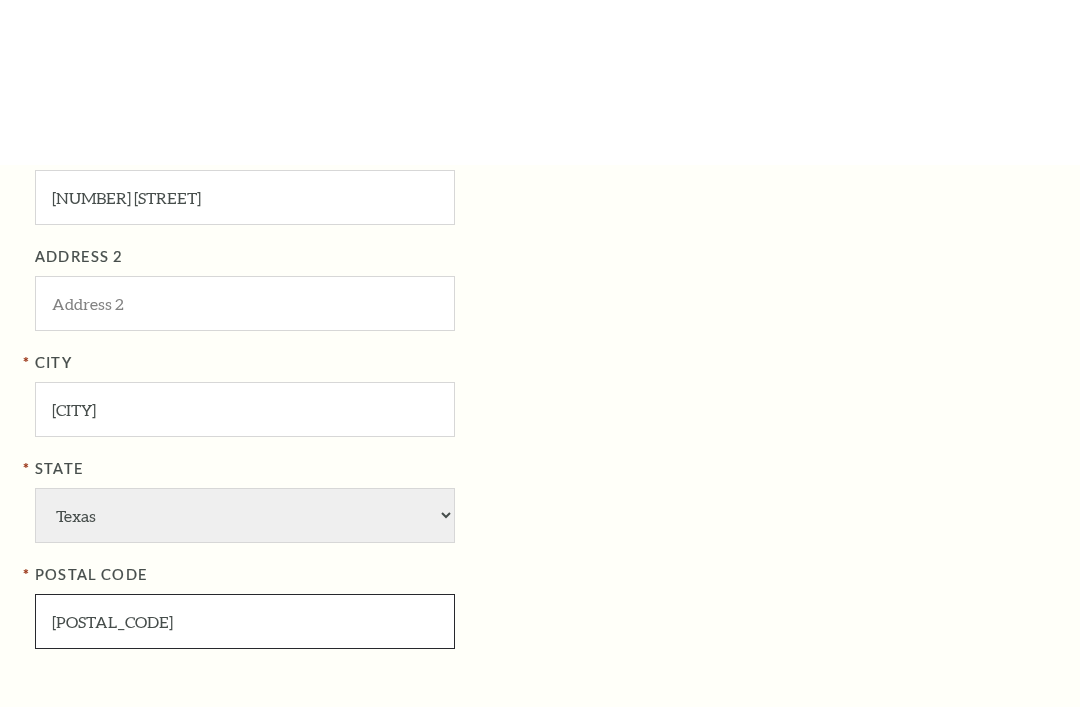 scroll, scrollTop: 1479, scrollLeft: 0, axis: vertical 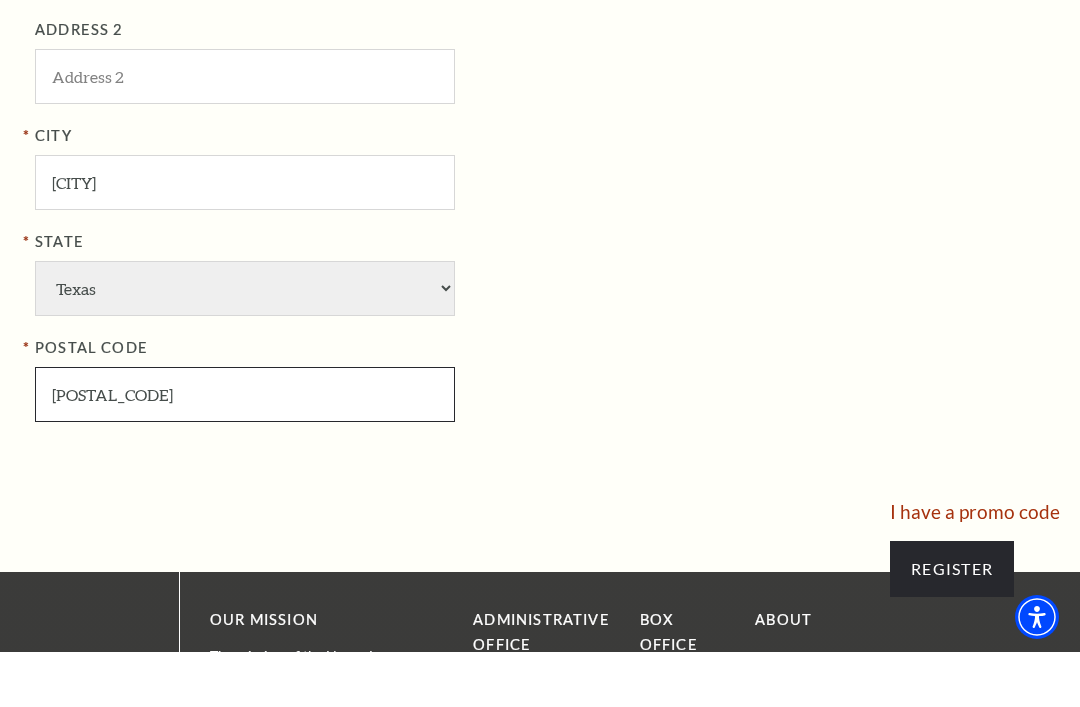 type on "75050" 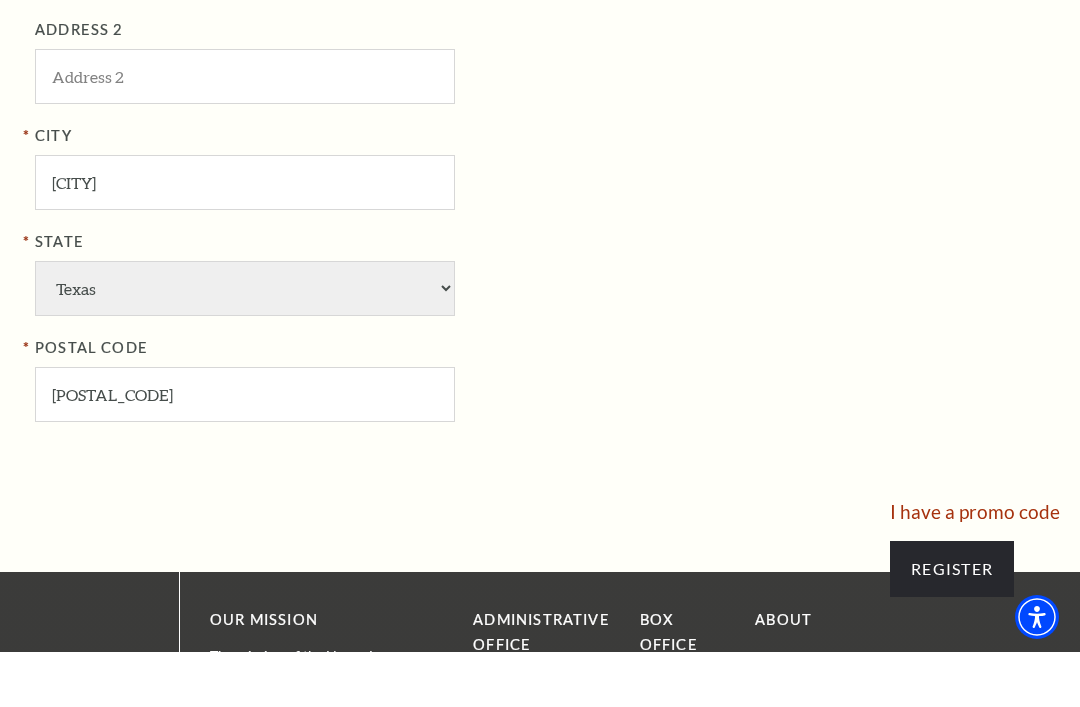 click on "Register" at bounding box center (952, 624) 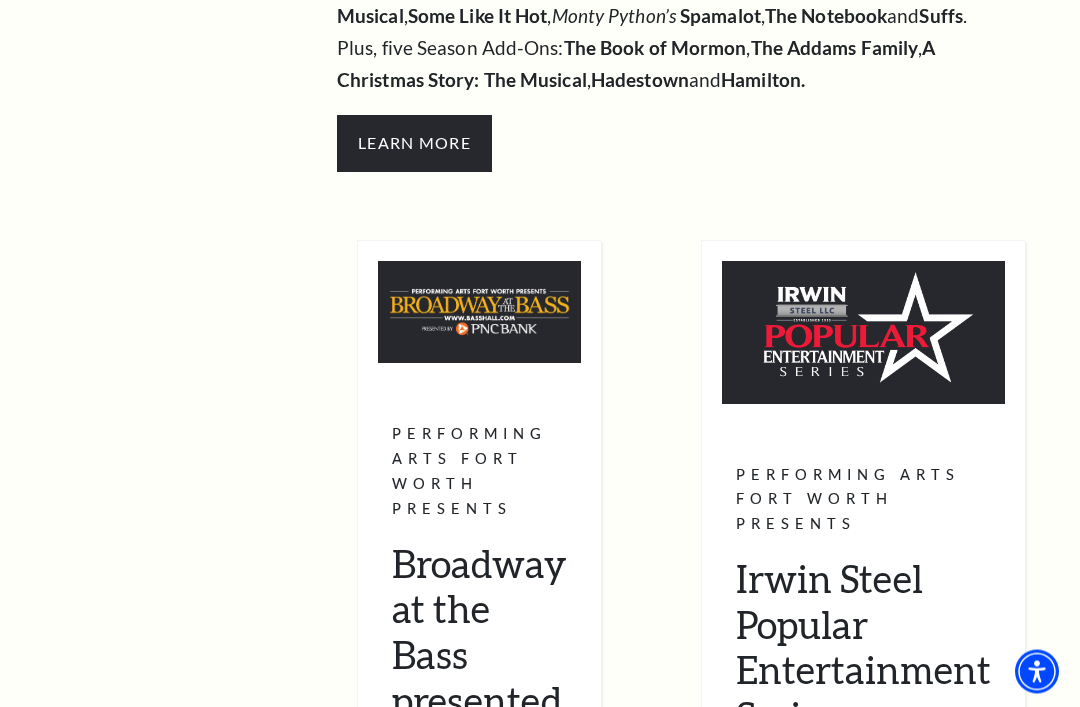 scroll, scrollTop: 613, scrollLeft: 0, axis: vertical 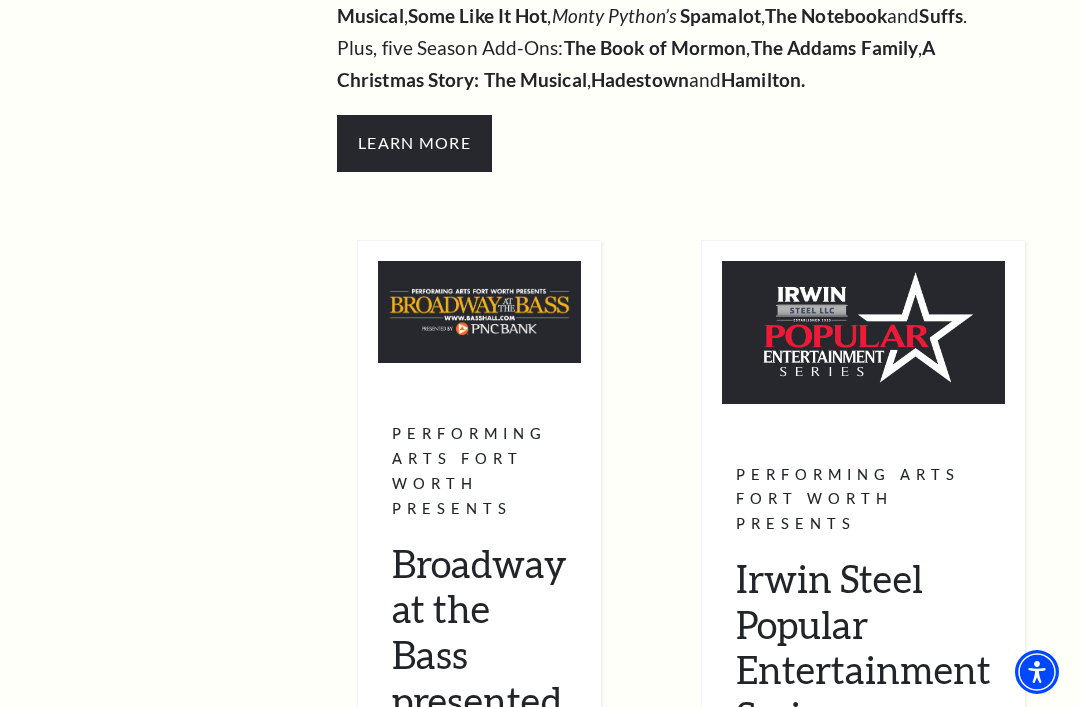 click on "Learn More" at bounding box center [414, 143] 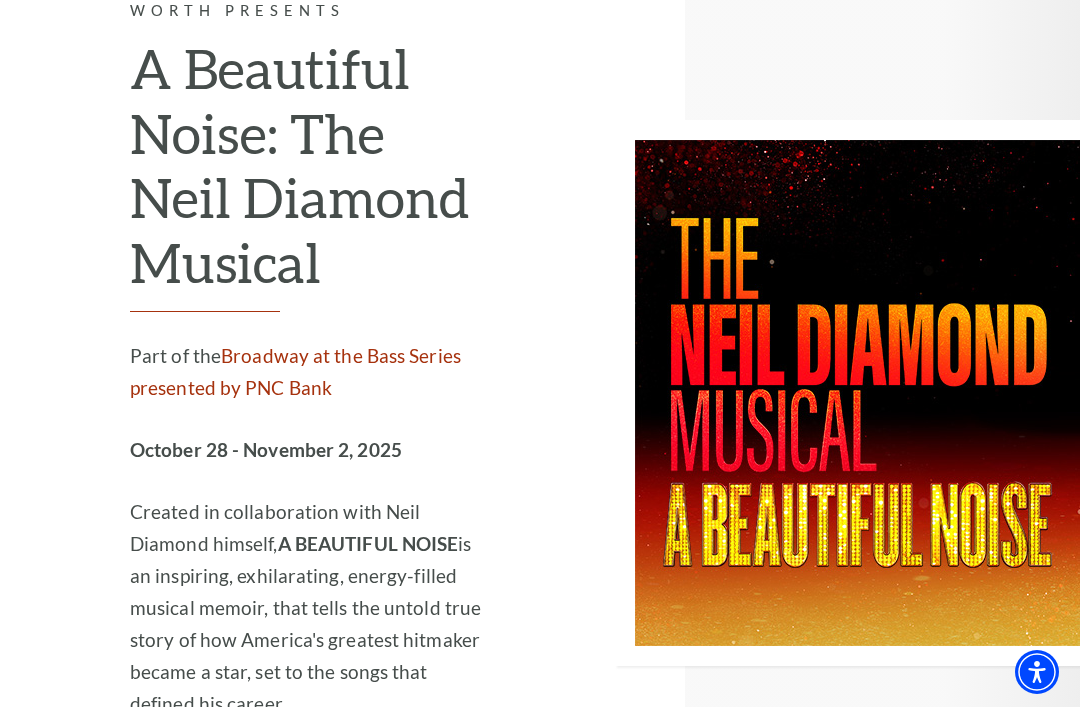 scroll, scrollTop: 6339, scrollLeft: 0, axis: vertical 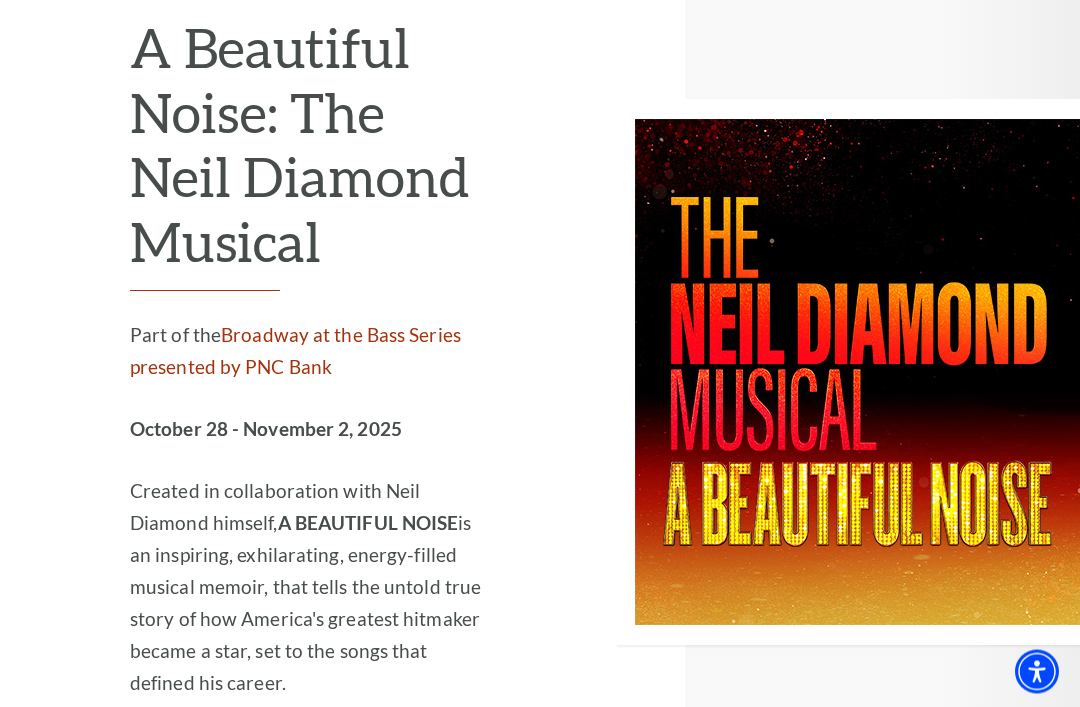 click on "Learn More" at bounding box center [267, 764] 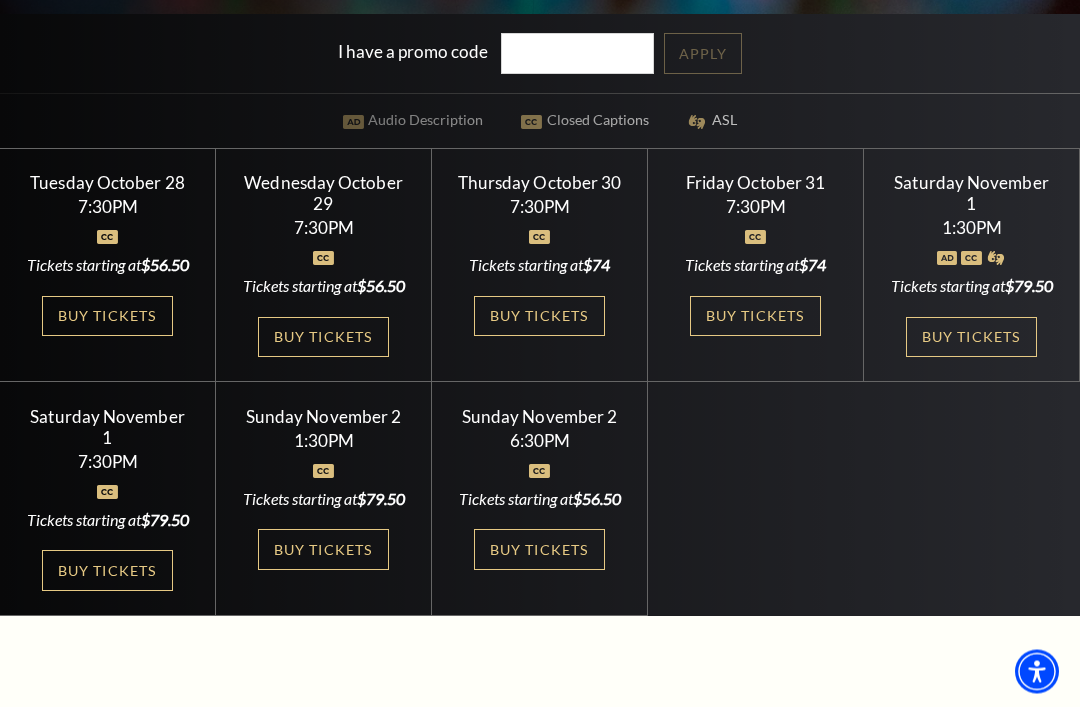 scroll, scrollTop: 550, scrollLeft: 0, axis: vertical 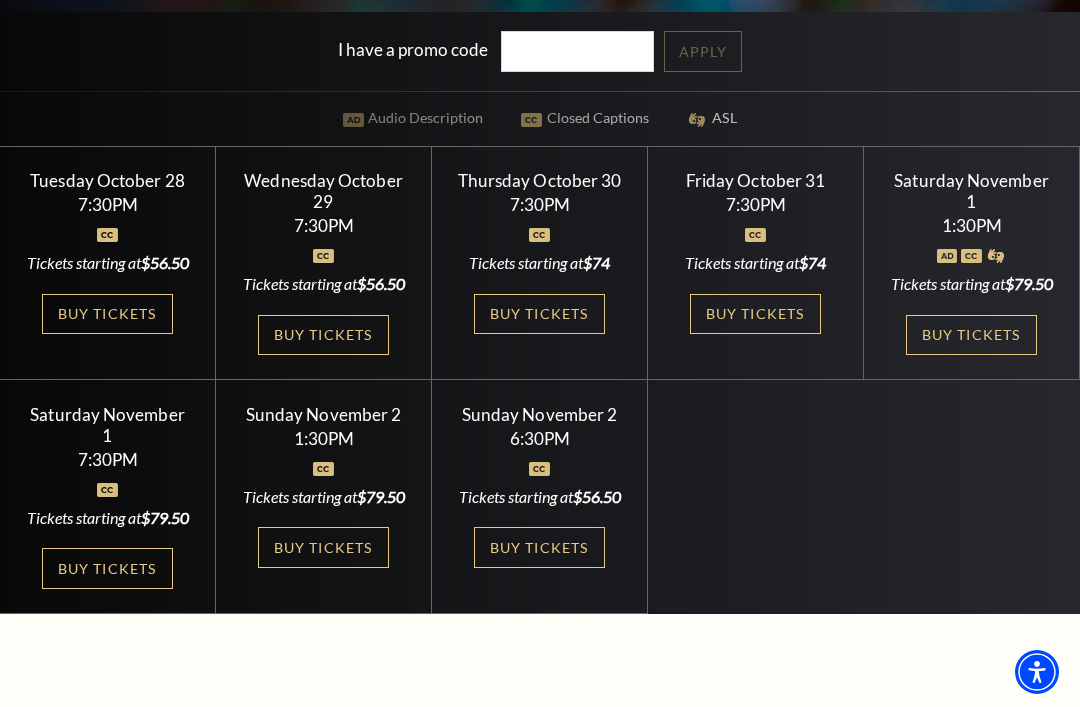 click on "Buy Tickets" at bounding box center (971, 335) 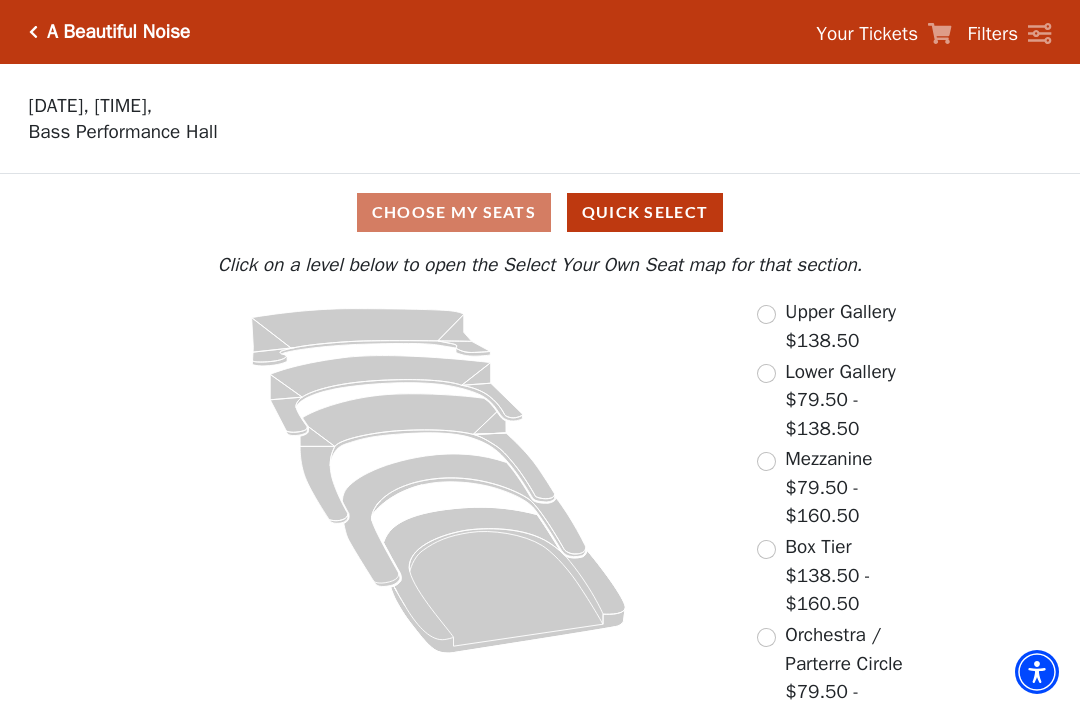 scroll, scrollTop: 0, scrollLeft: 0, axis: both 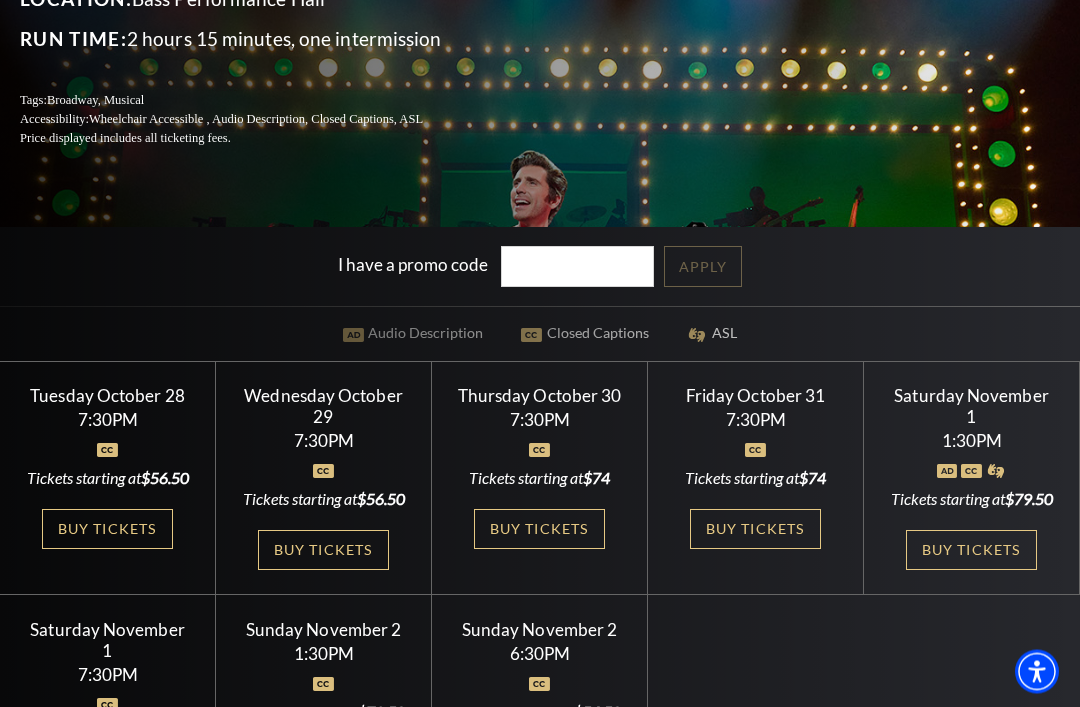 click at bounding box center (971, 472) 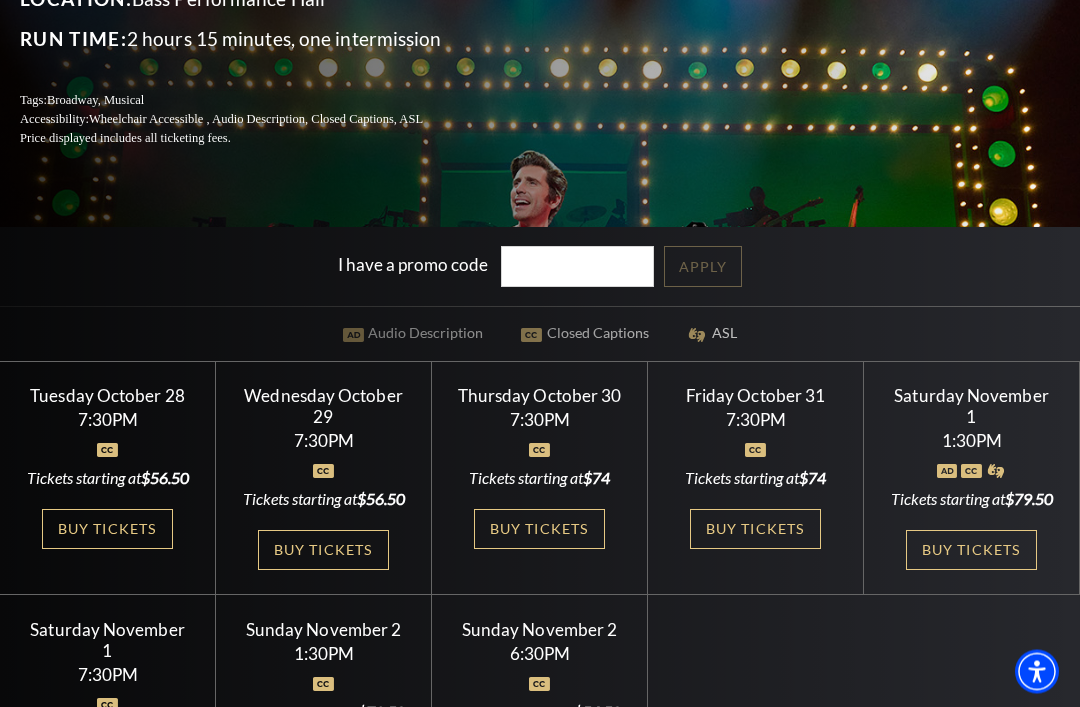 click on "Buy Tickets" at bounding box center (971, 551) 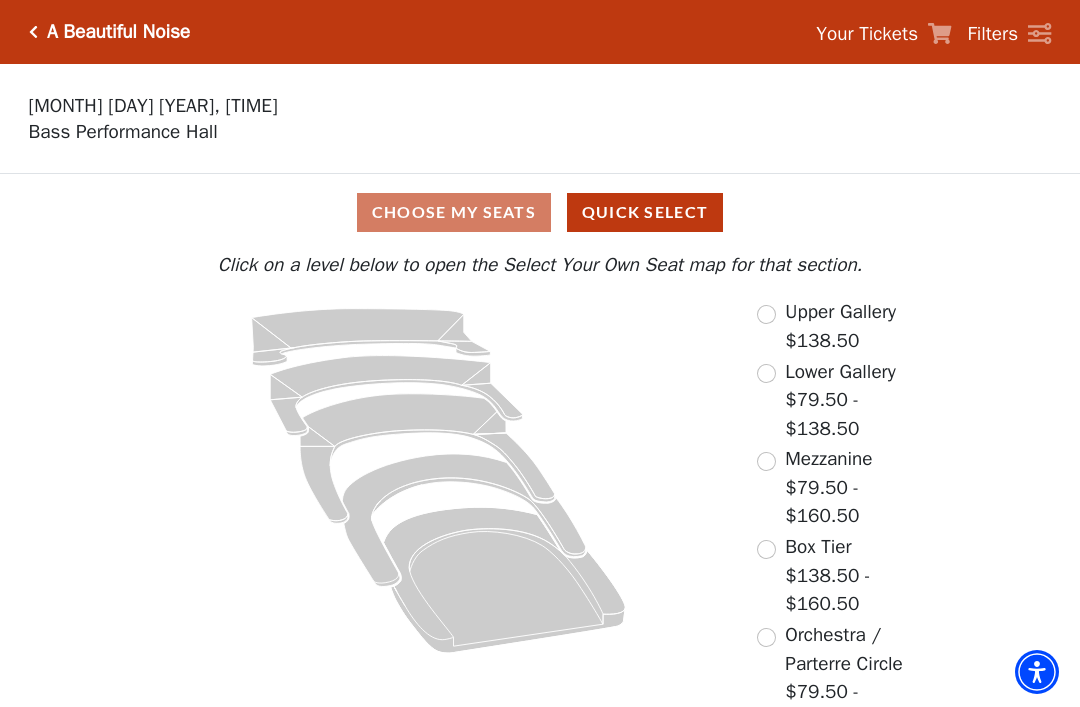 scroll, scrollTop: 18, scrollLeft: 0, axis: vertical 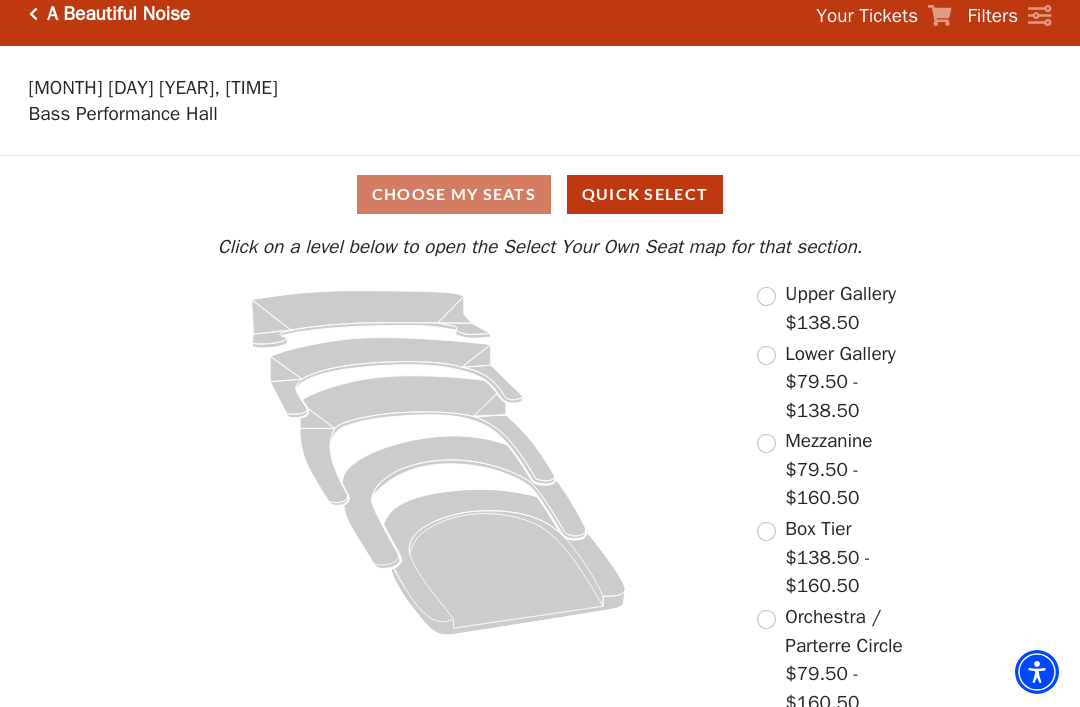 click at bounding box center (766, 355) 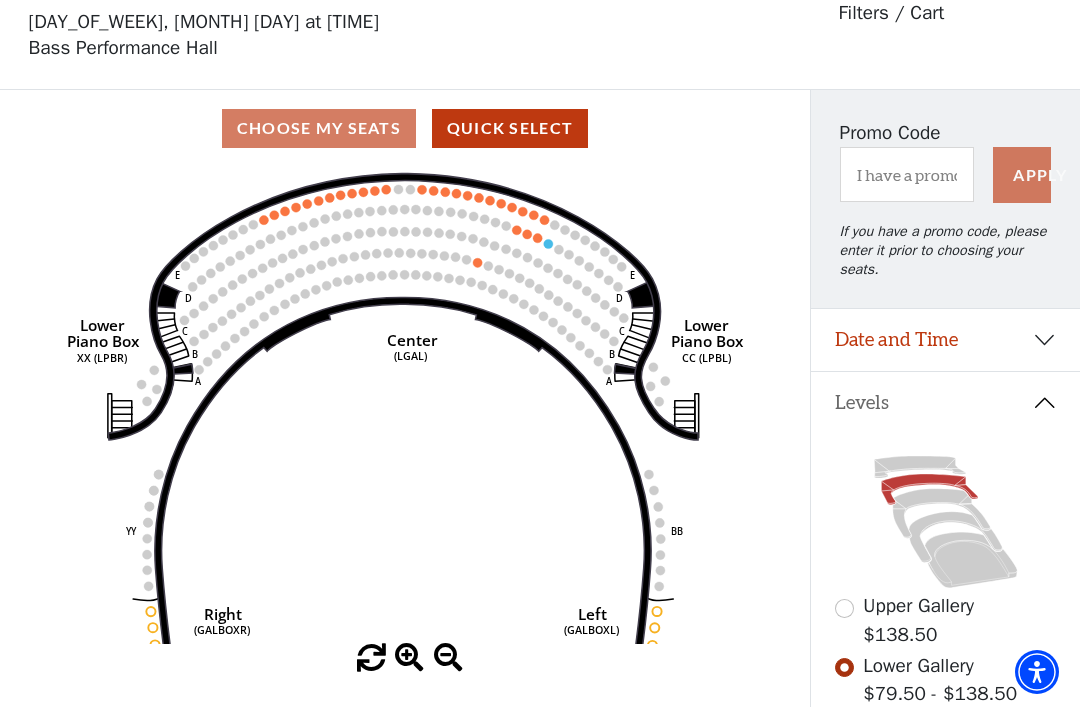scroll, scrollTop: 93, scrollLeft: 0, axis: vertical 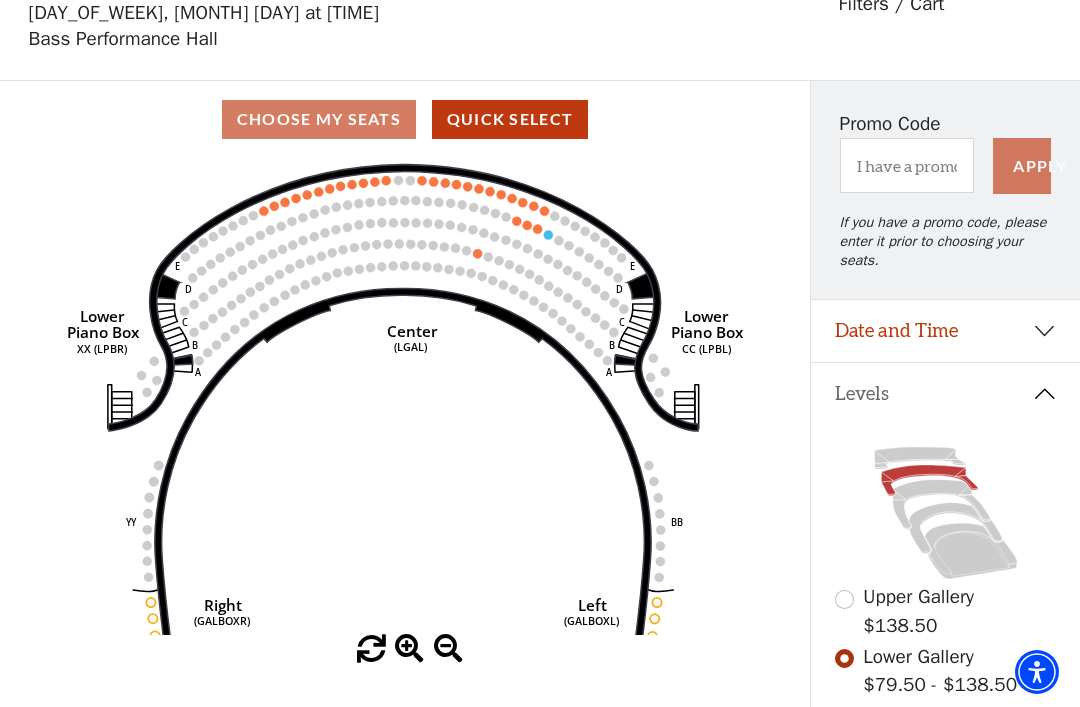click 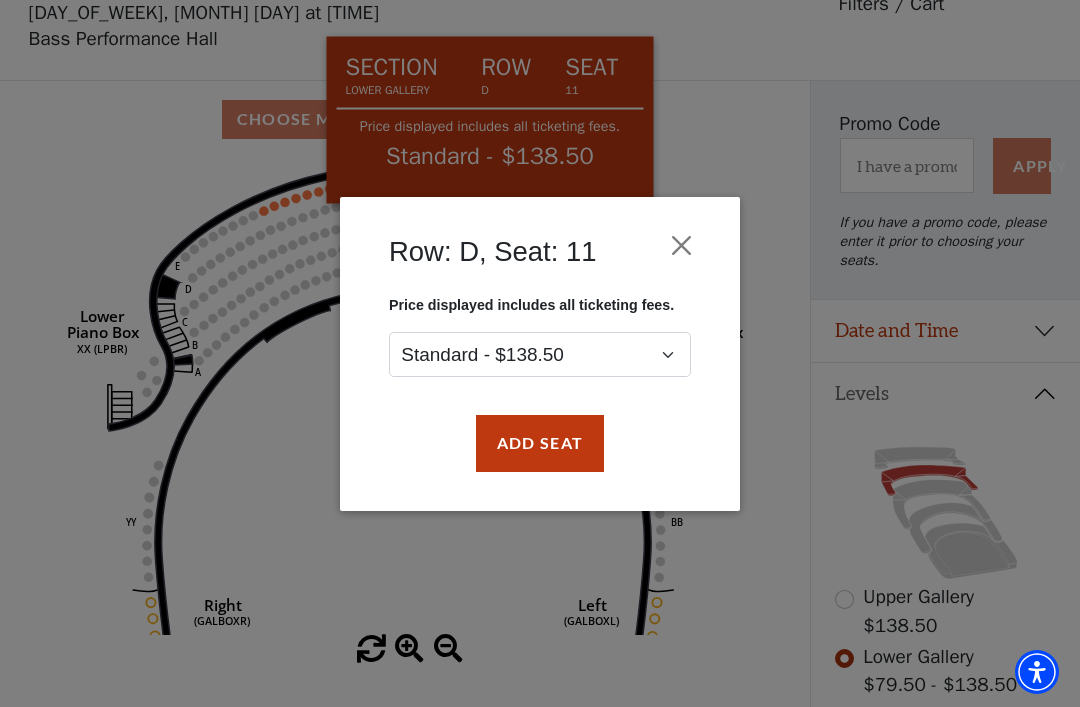 click on "Add Seat" at bounding box center (540, 443) 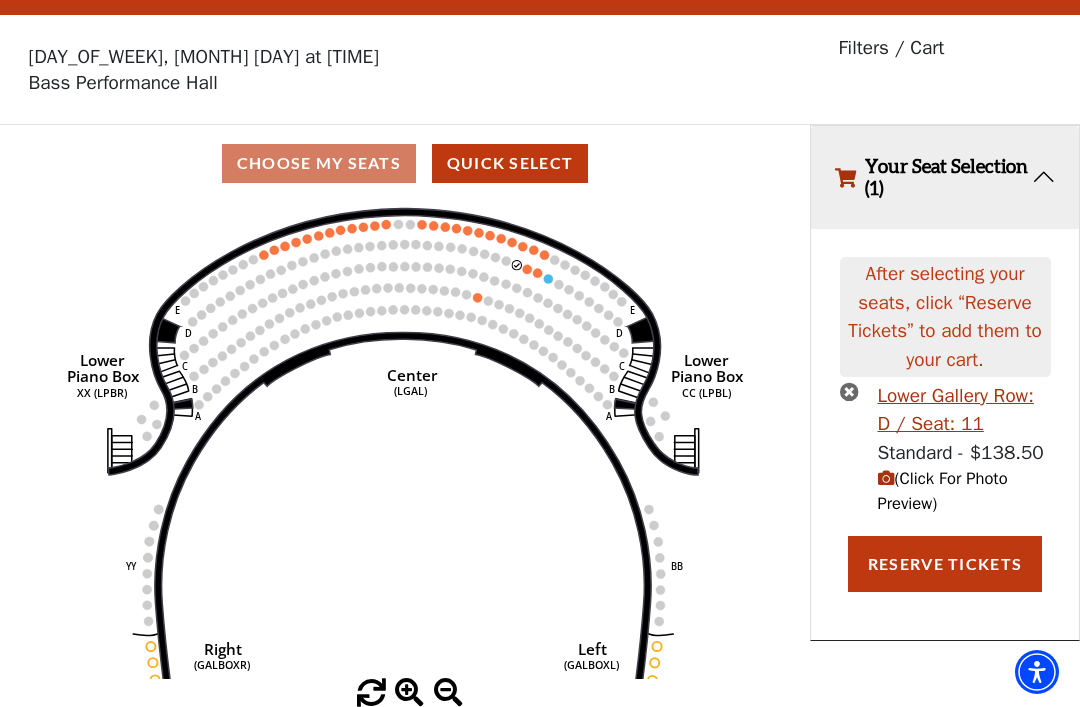 click 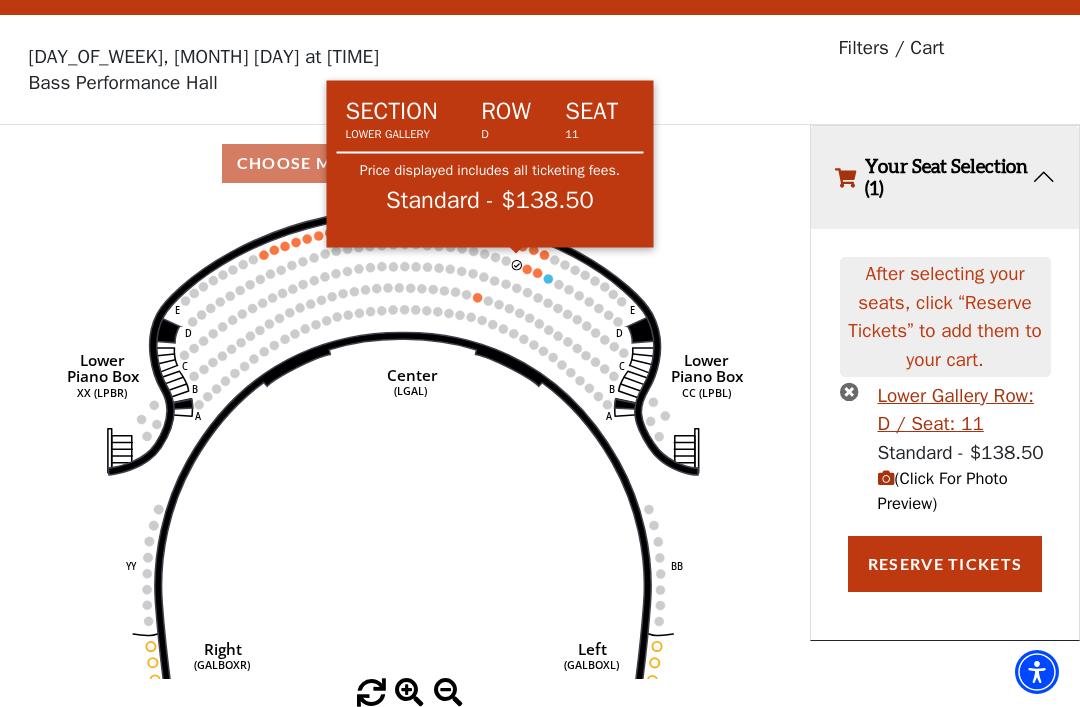 click 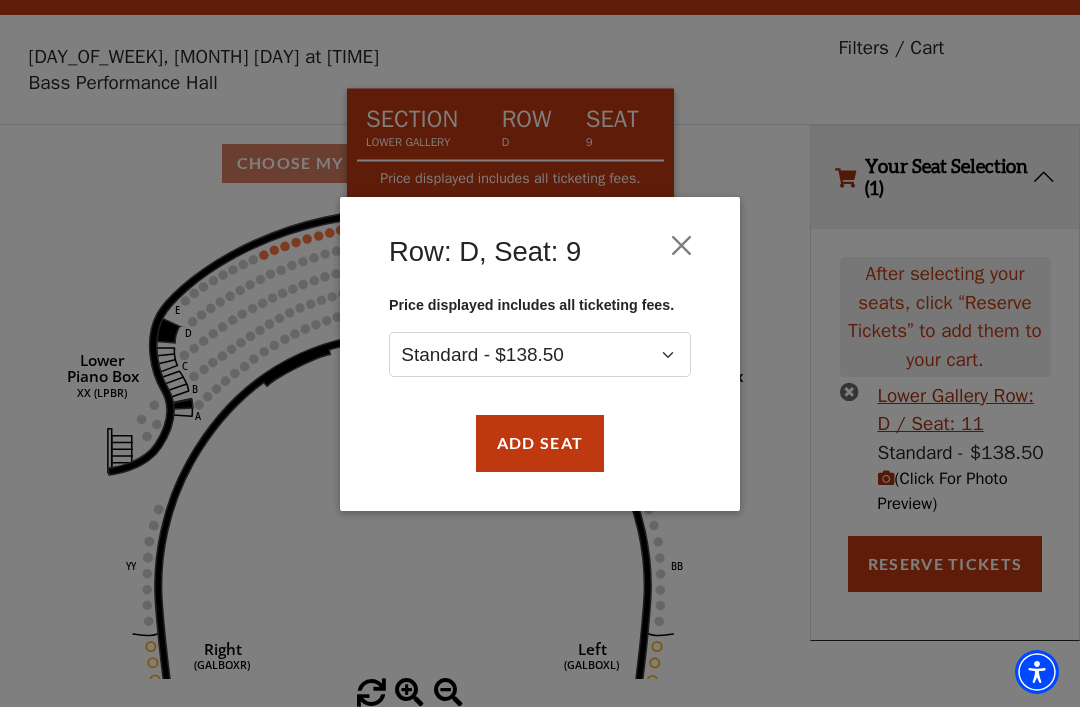 click at bounding box center [682, 245] 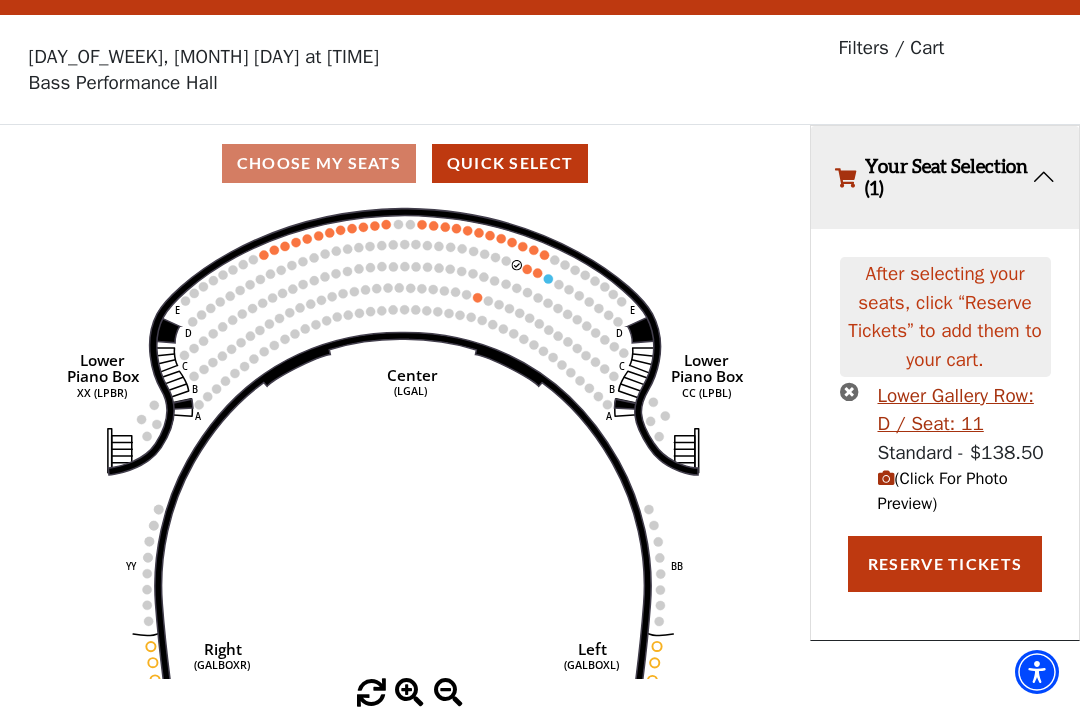 click 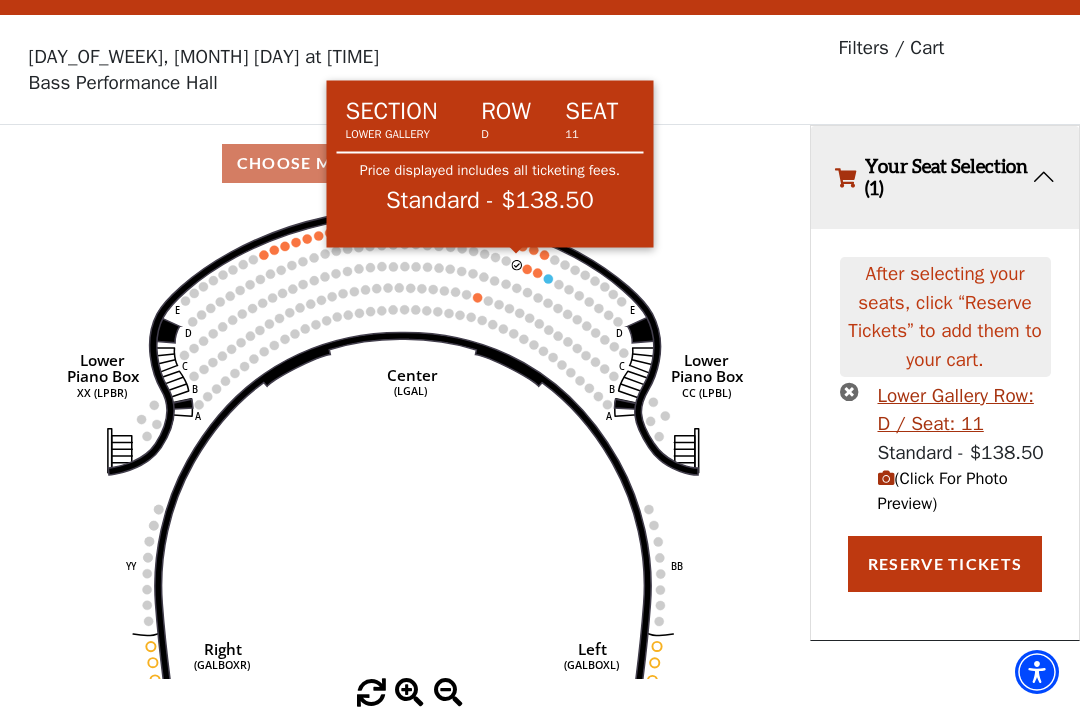 click on "Right   (GALBOXR)   E   D   C   B   A   E   D   C   B   A   YY   ZZ   Left   (GALBOXL)   BB   AA   Center   Lower   Piano Box   (LGAL)   CC (LPBL)   Lower   Piano Box   XX (LPBR)" 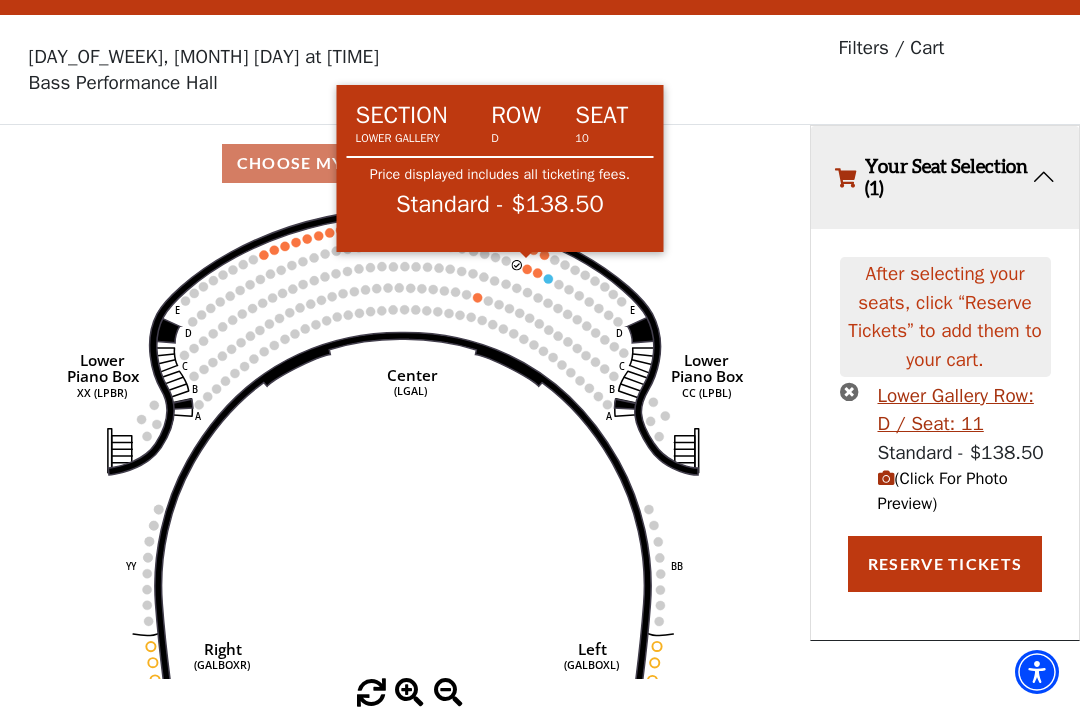 click 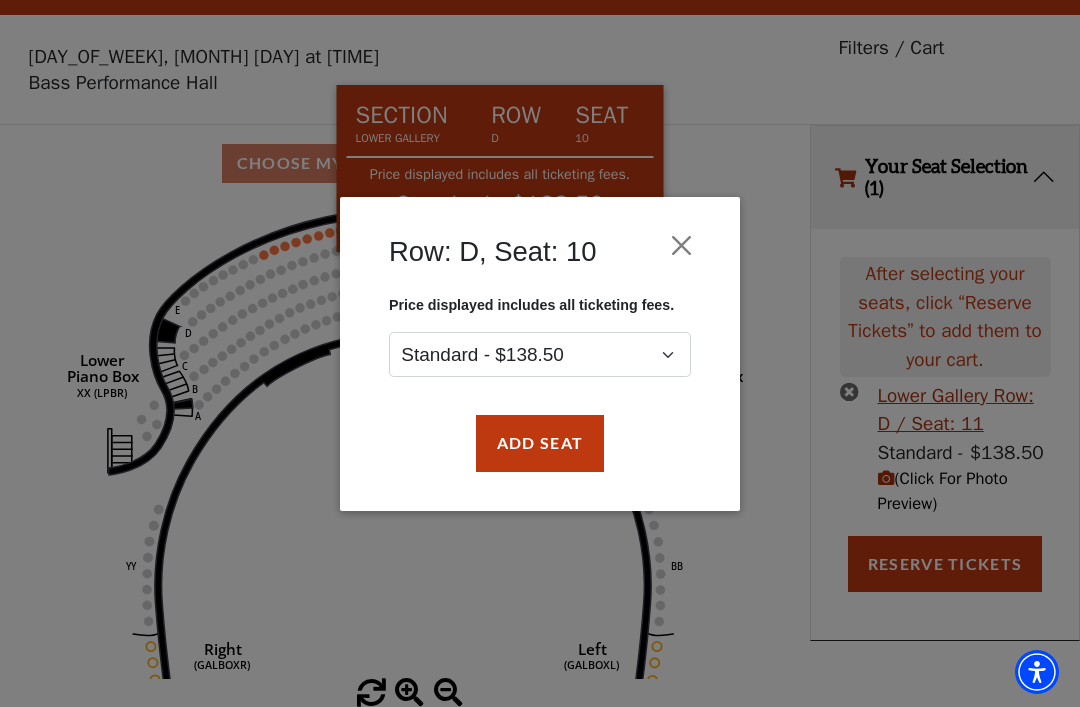 click on "Add Seat" at bounding box center (540, 443) 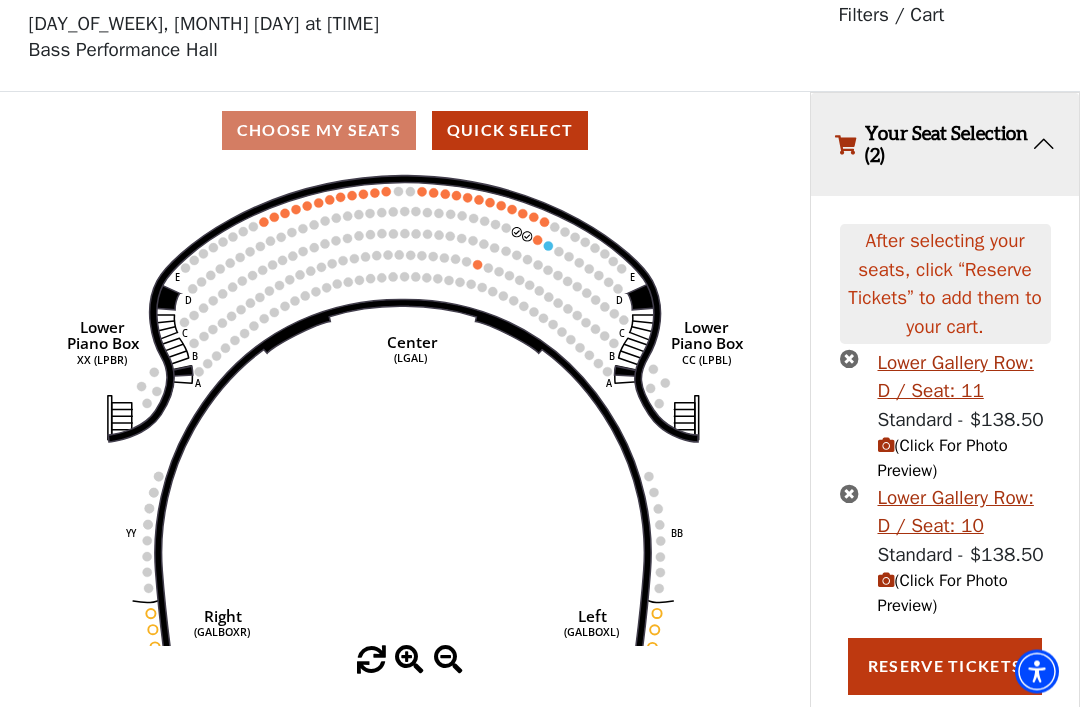 scroll, scrollTop: 110, scrollLeft: 0, axis: vertical 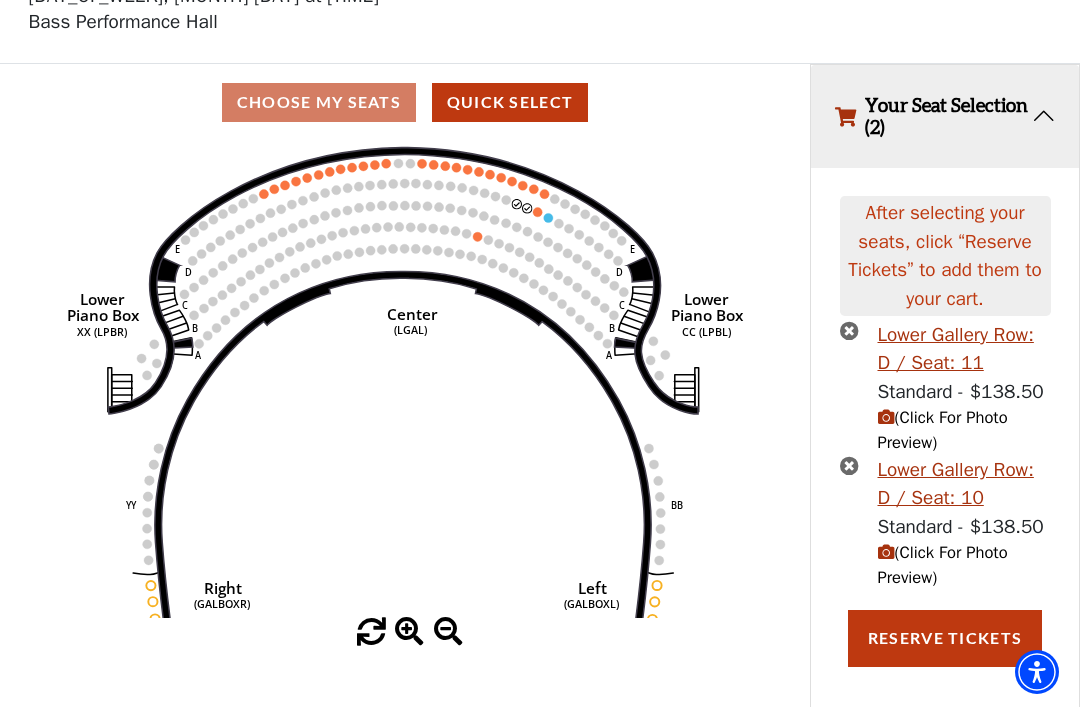 click on "Reserve Tickets" at bounding box center (945, 638) 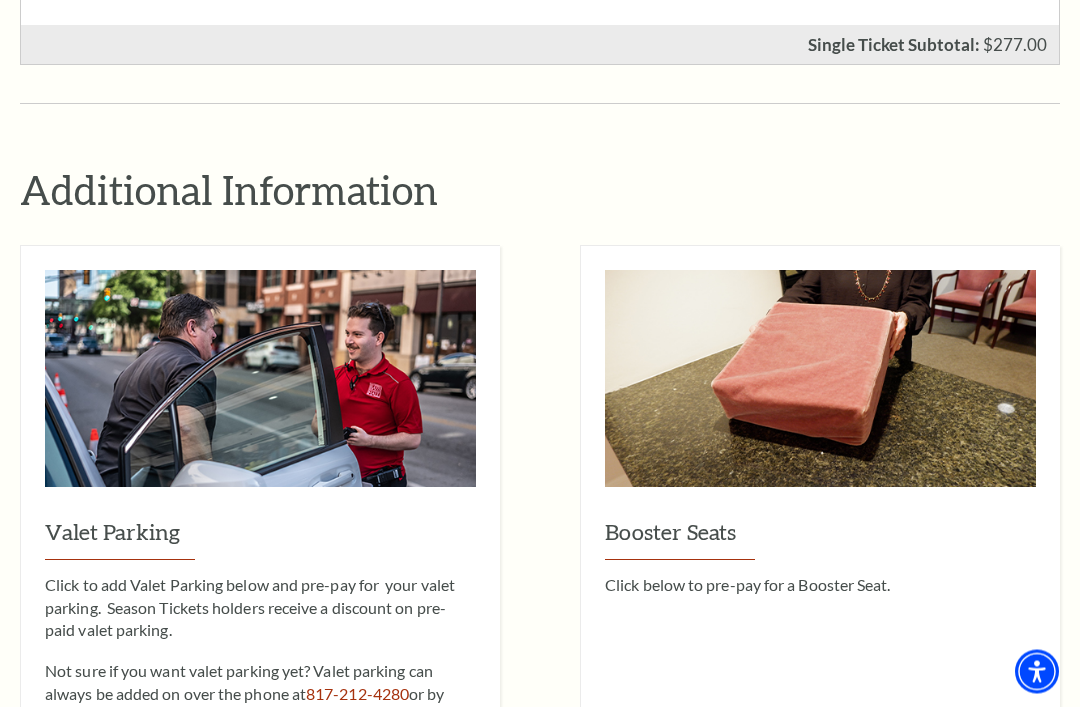 click on "Valet Parking" at bounding box center (260, 539) 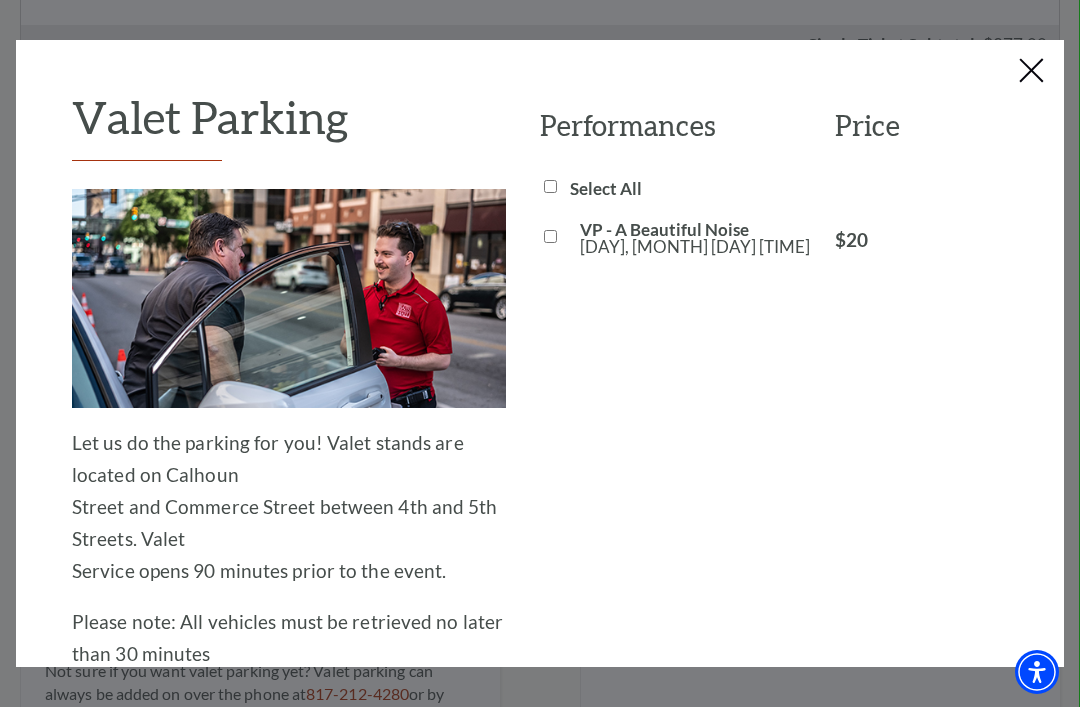 click on "[TITLE] - [ARTIST]  [DAY], [MONTH] [DAY] [TIME]" at bounding box center [550, 236] 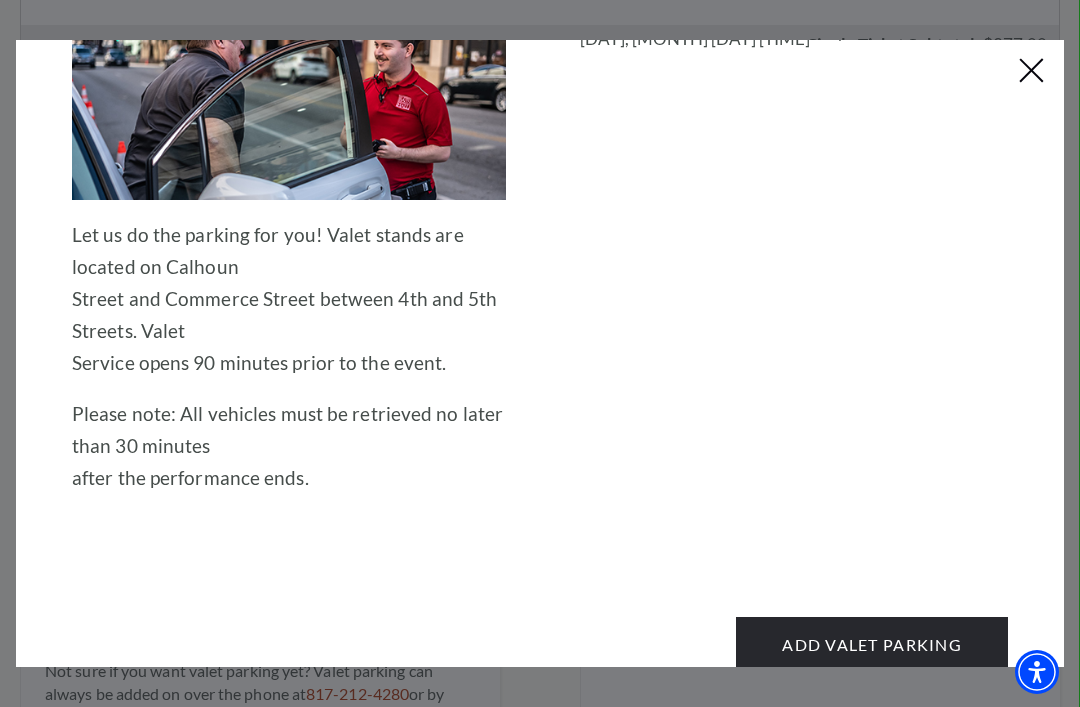 scroll, scrollTop: 207, scrollLeft: 0, axis: vertical 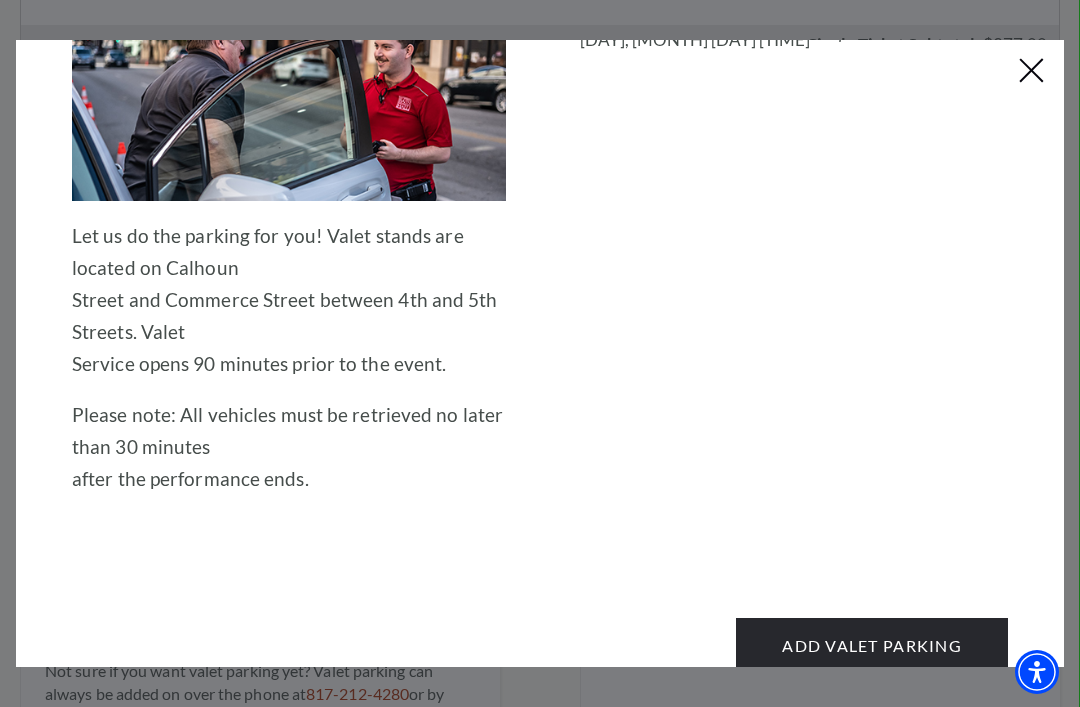 click on "Add Valet Parking" at bounding box center (872, 646) 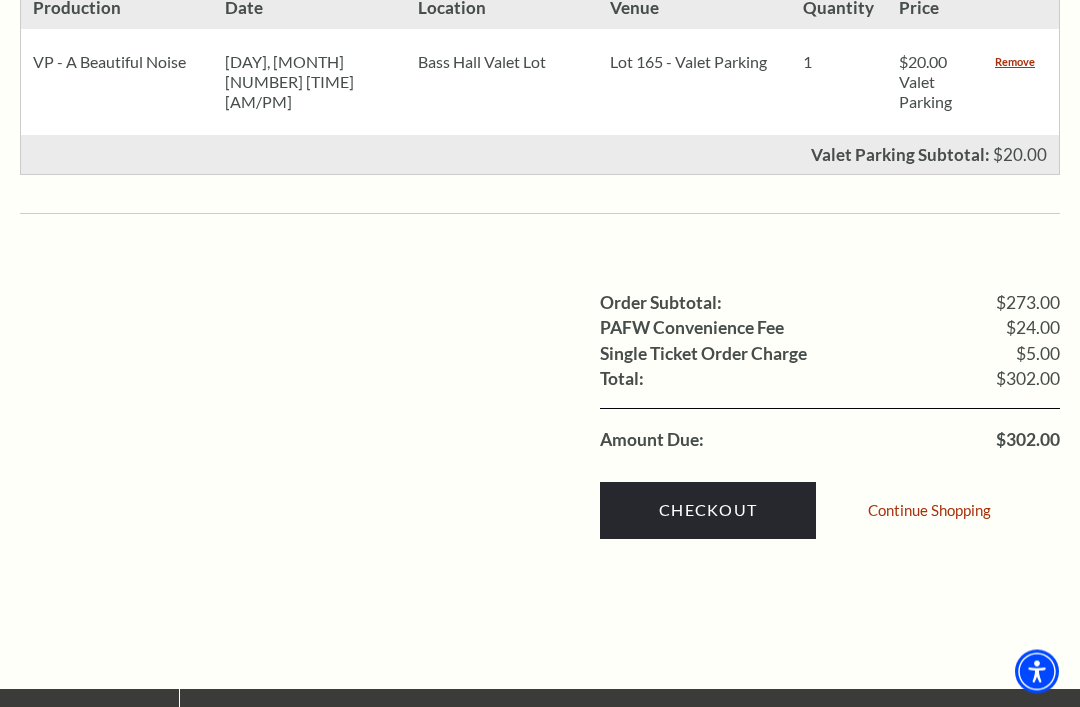 scroll, scrollTop: 1395, scrollLeft: 0, axis: vertical 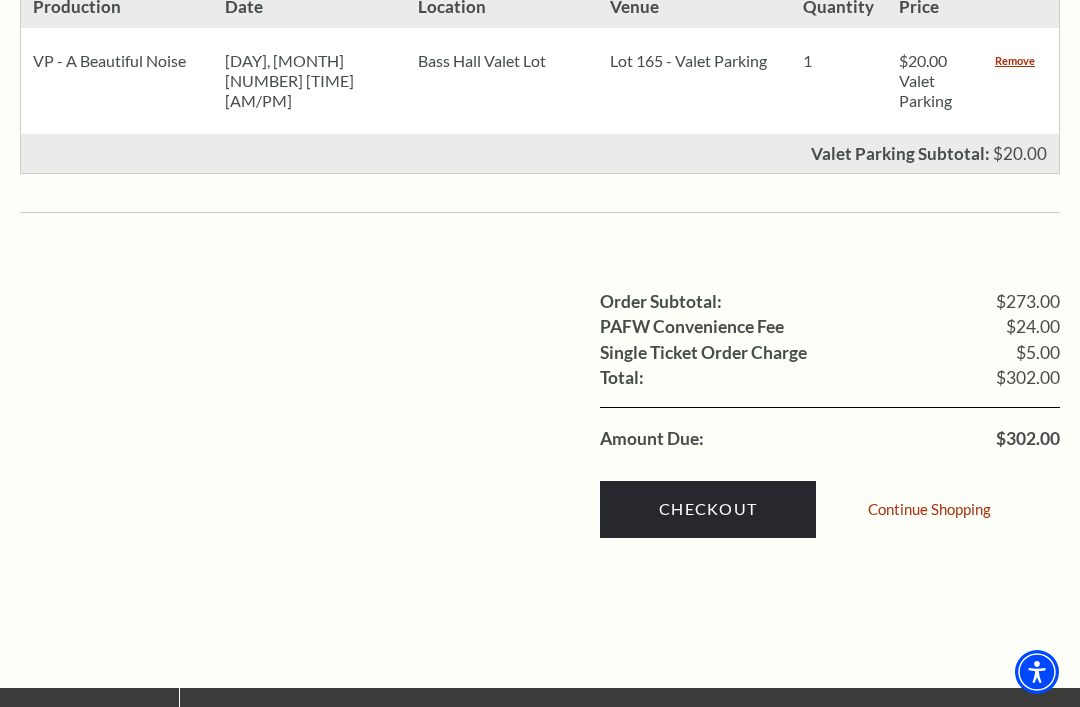 click on "Checkout" at bounding box center [708, 509] 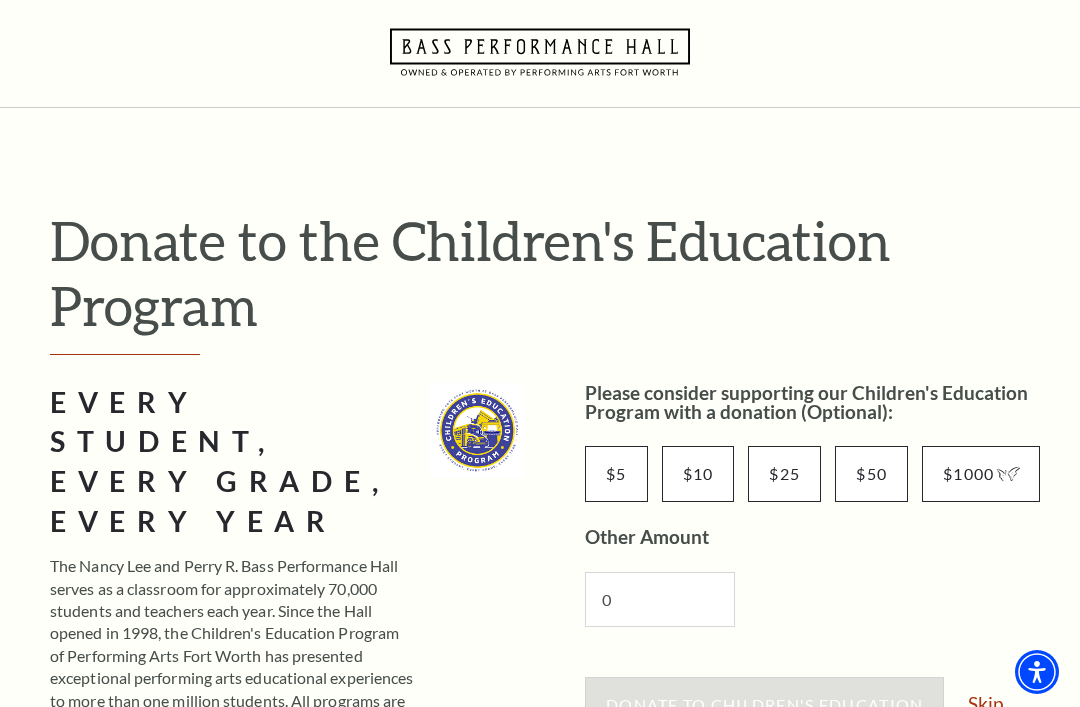 scroll, scrollTop: 0, scrollLeft: 0, axis: both 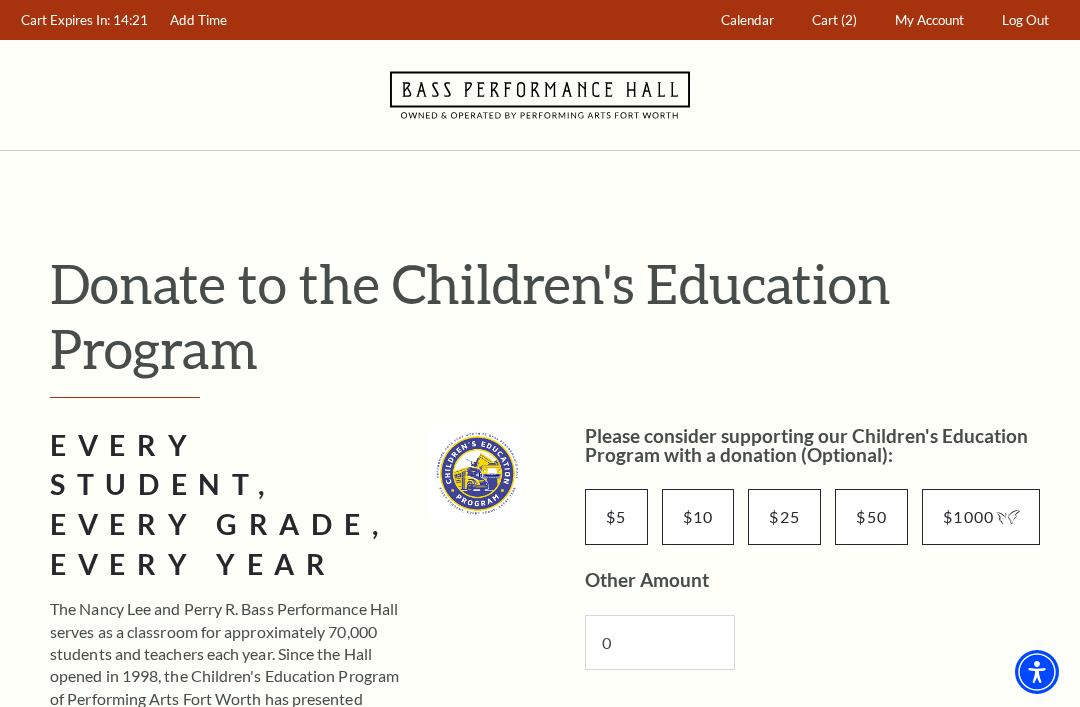 click on "(2)" at bounding box center [849, 20] 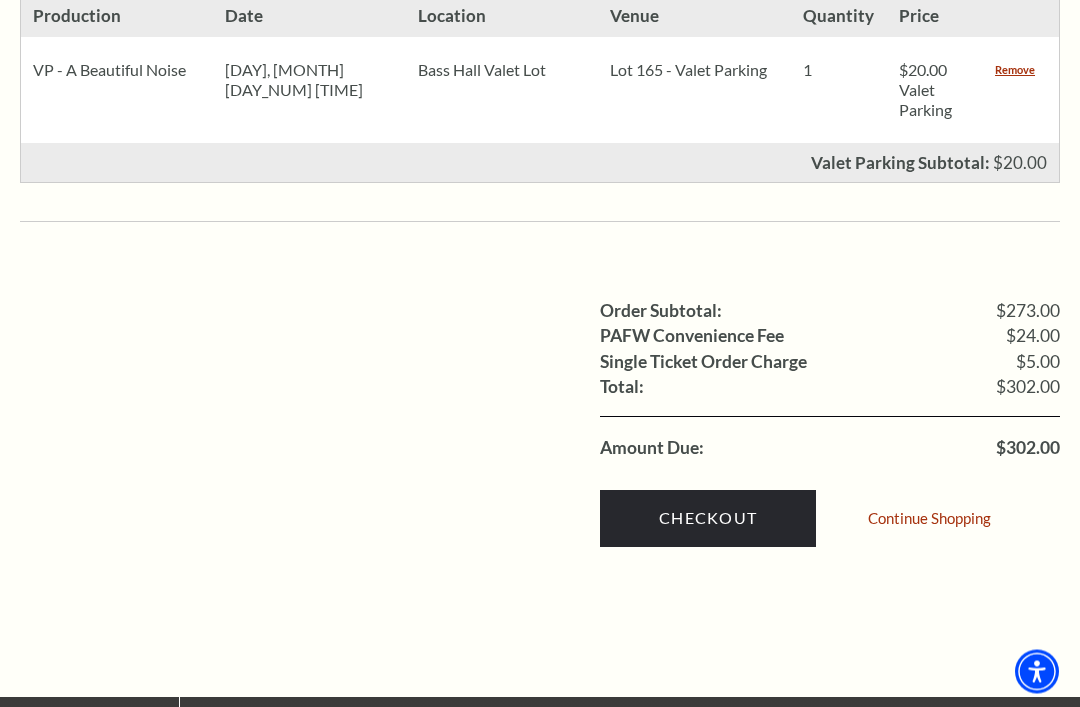 scroll, scrollTop: 1405, scrollLeft: 0, axis: vertical 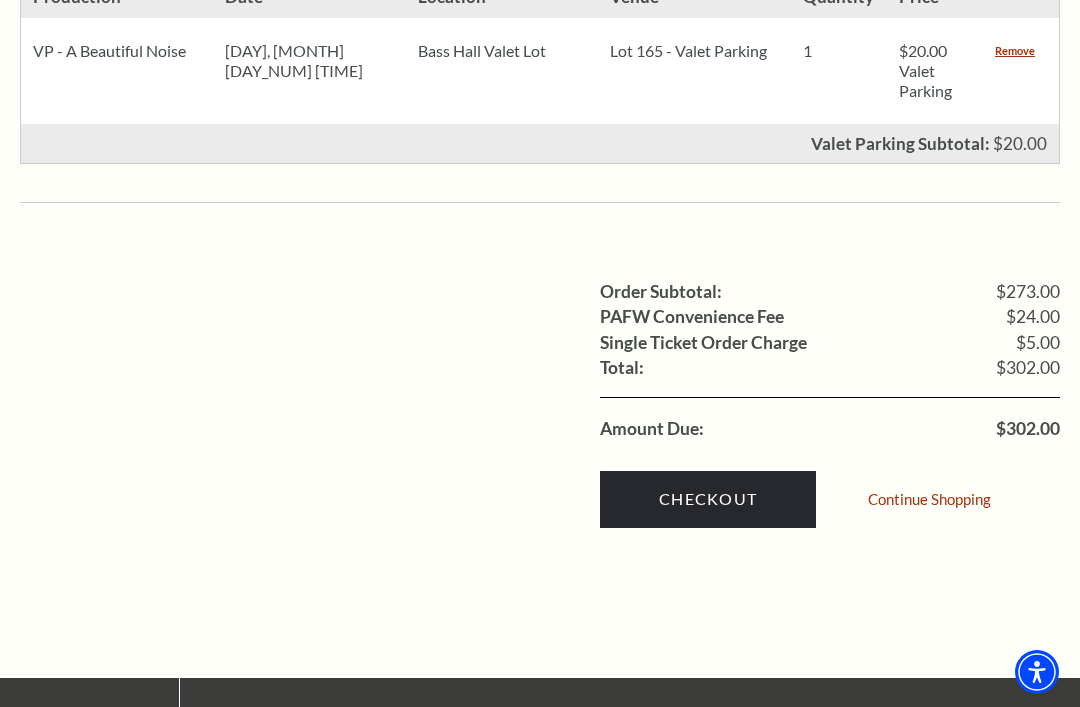 click on "Checkout" at bounding box center (708, 499) 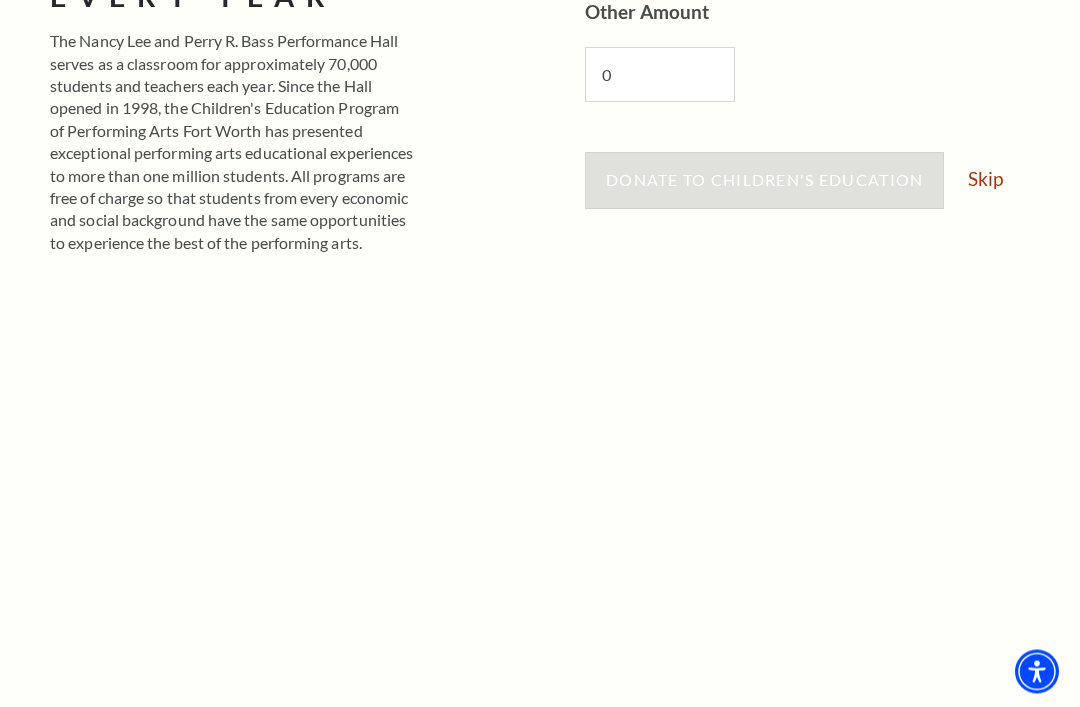 scroll, scrollTop: 566, scrollLeft: 0, axis: vertical 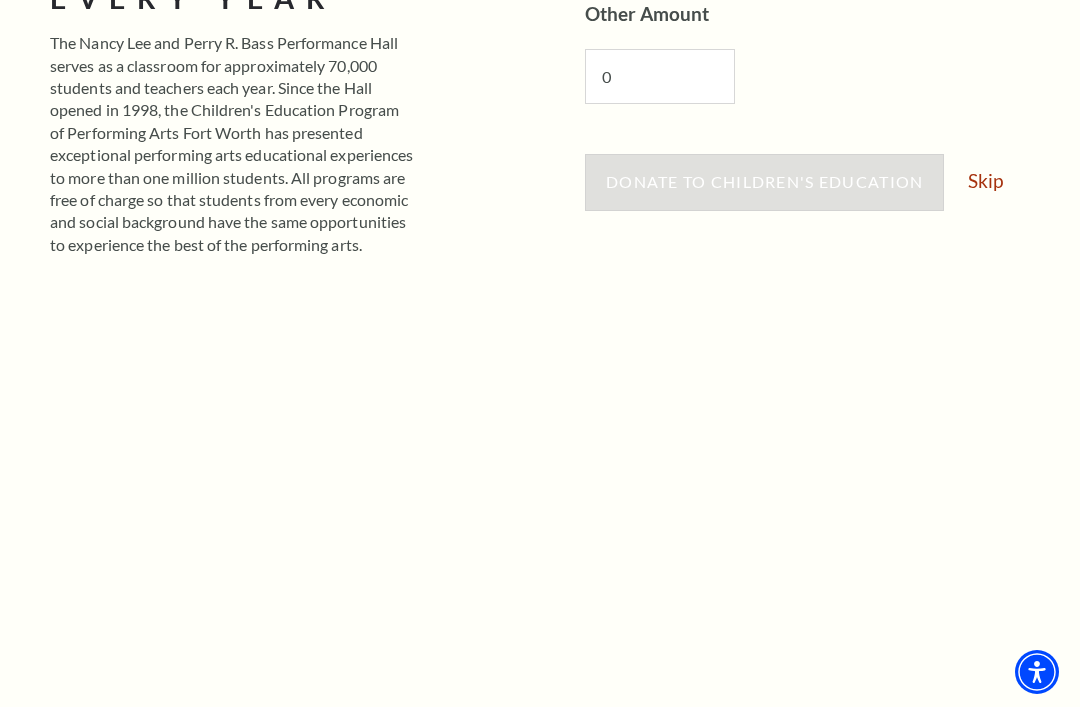 click on "Skip" at bounding box center (985, 180) 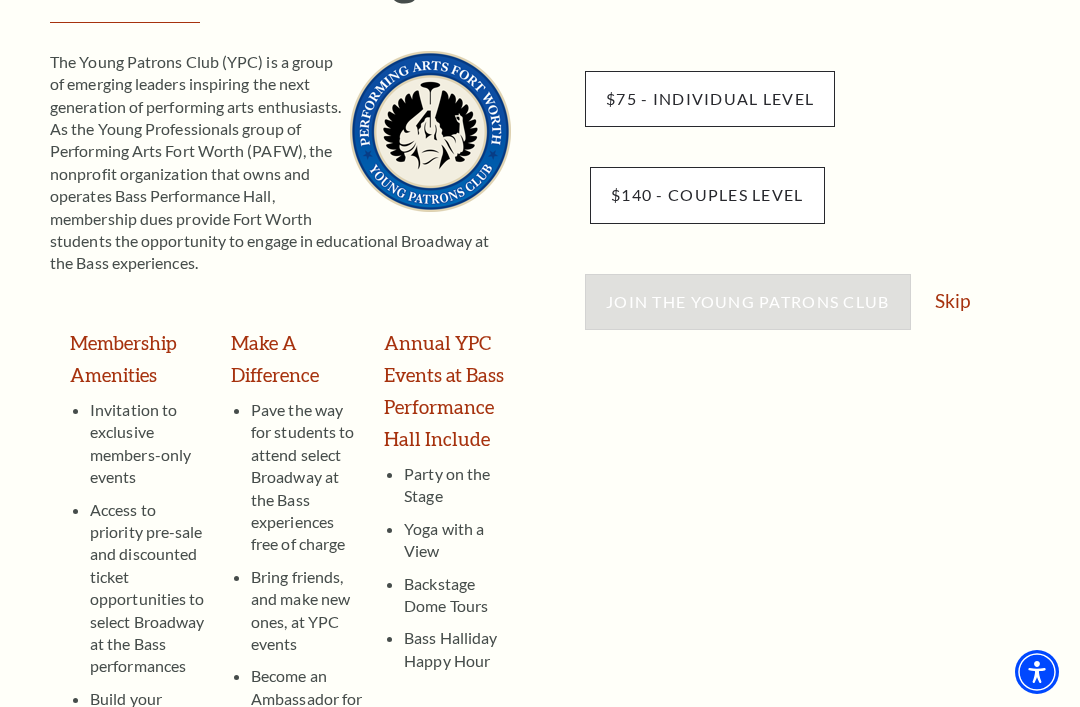 scroll, scrollTop: 311, scrollLeft: 0, axis: vertical 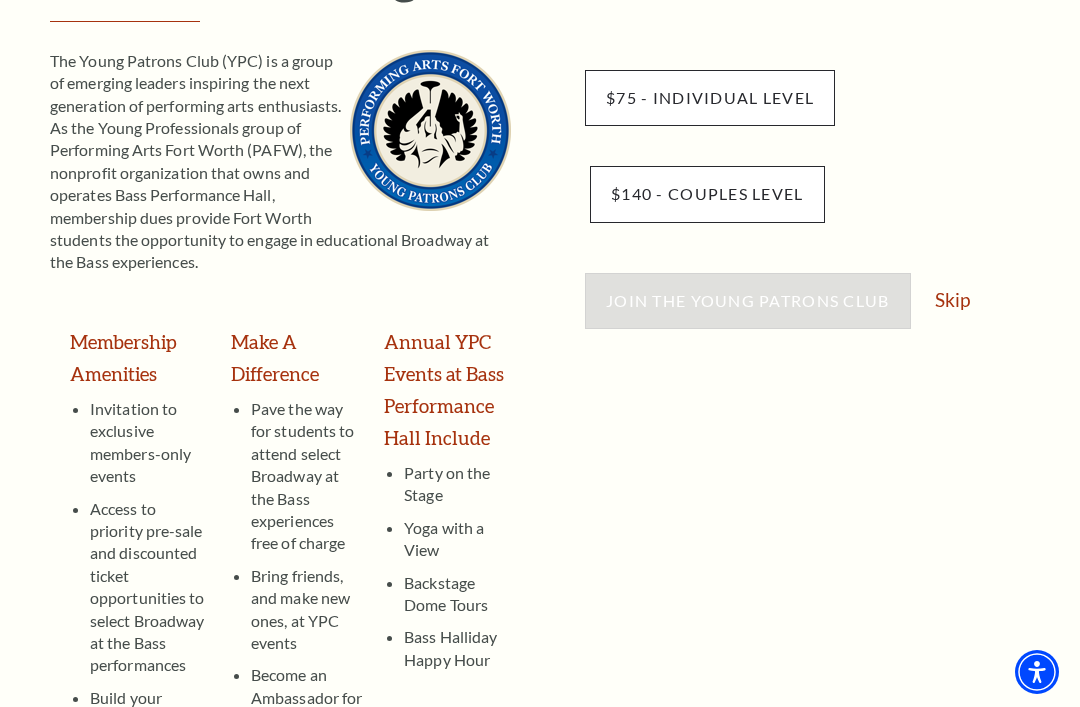 click on "Skip" at bounding box center [952, 299] 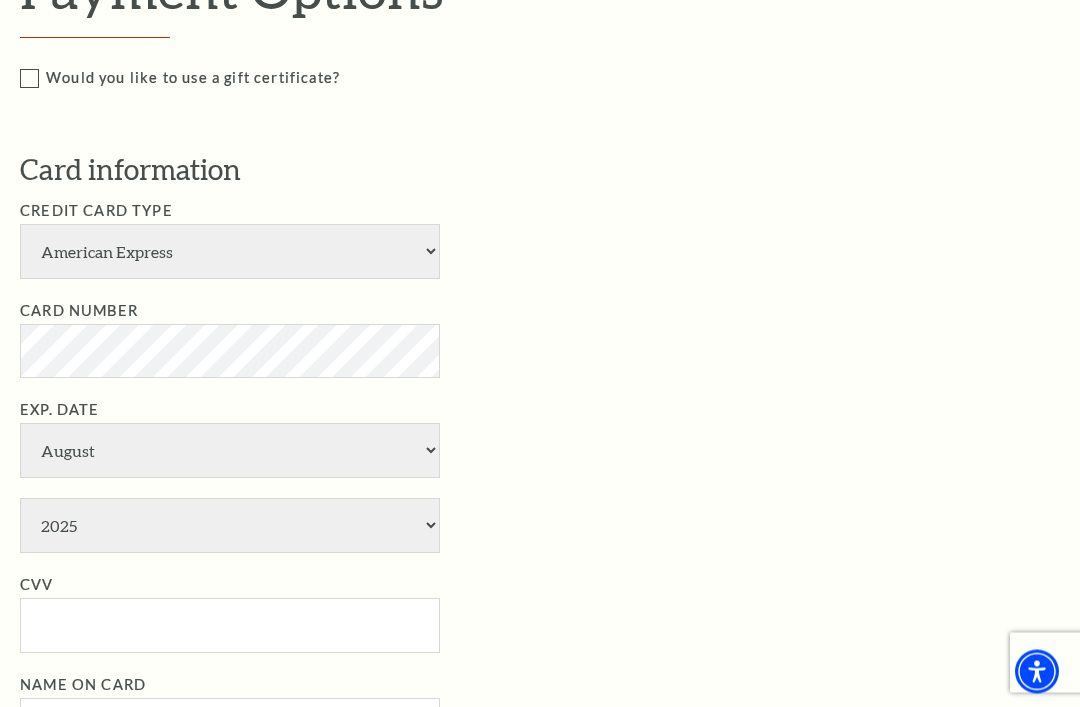 scroll, scrollTop: 1279, scrollLeft: 0, axis: vertical 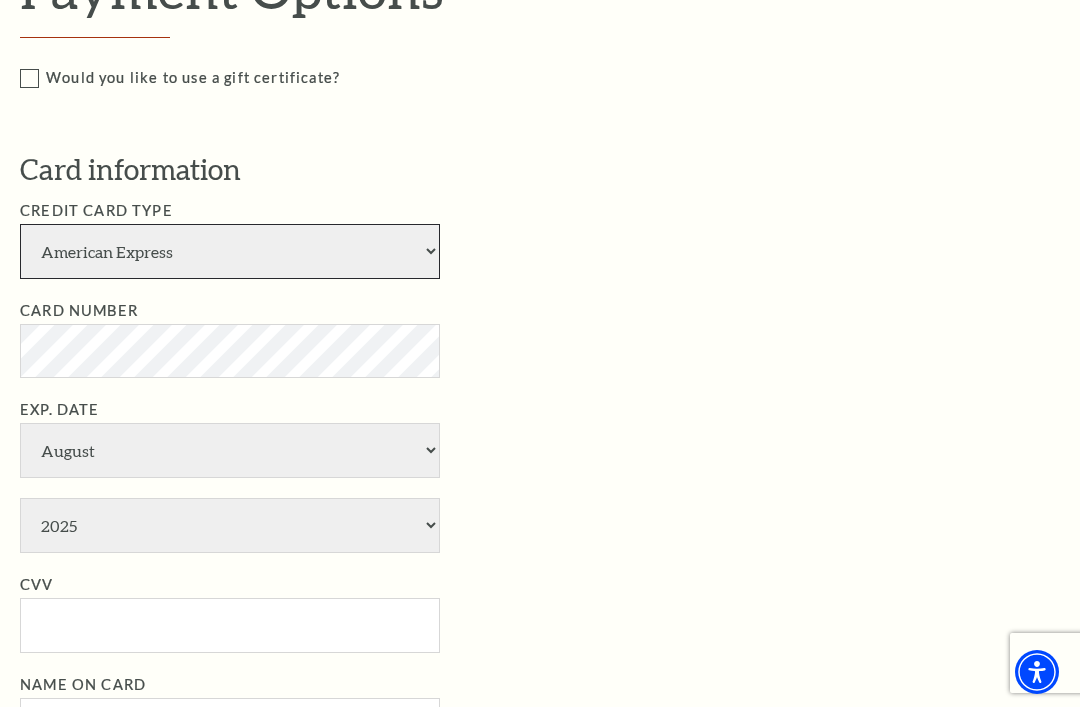 click on "American Express
Visa
Master Card
Discover" at bounding box center [230, 251] 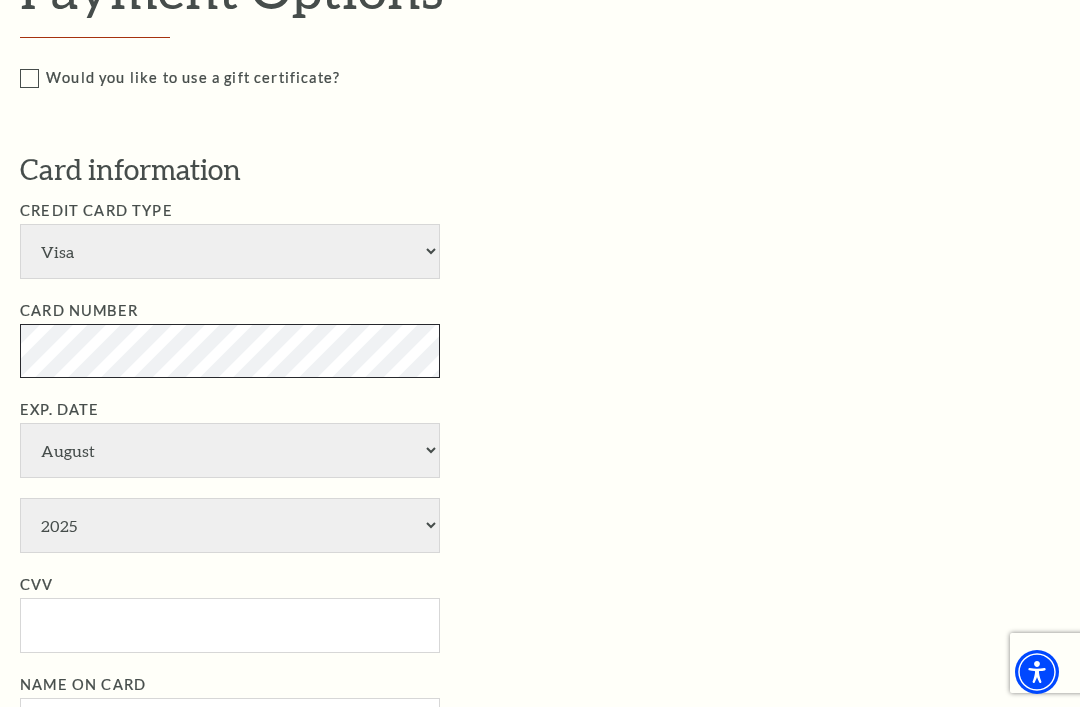 scroll, scrollTop: 1278, scrollLeft: 0, axis: vertical 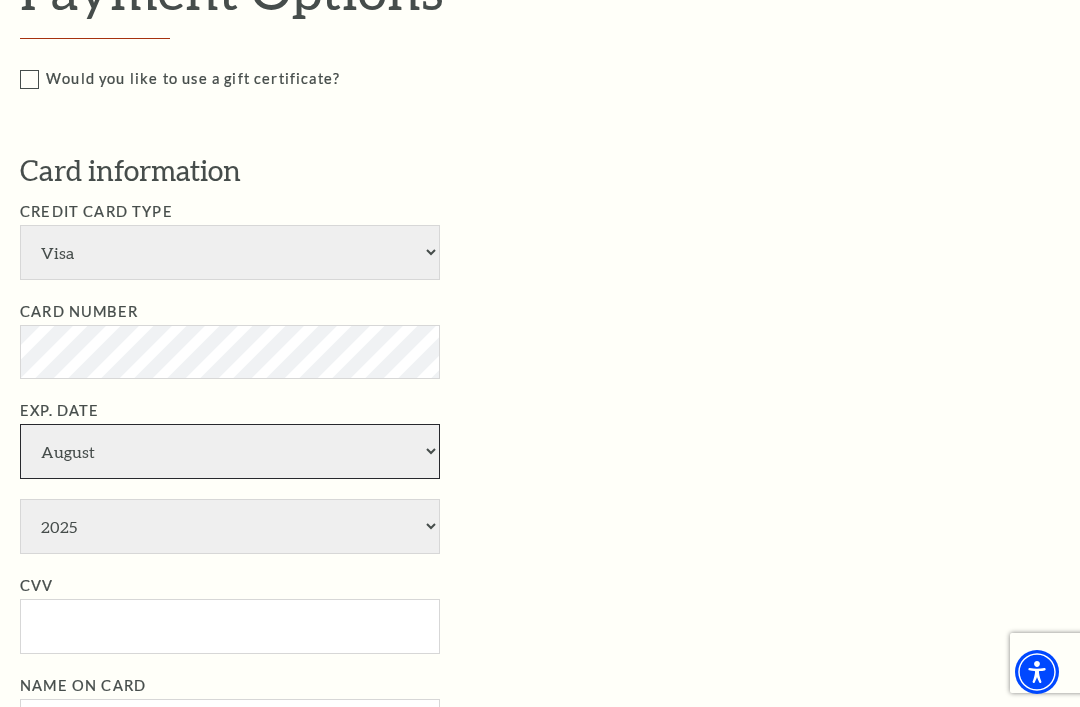 click on "January
February
March
April
May
June
July
August
September
October
November
December" at bounding box center (230, 451) 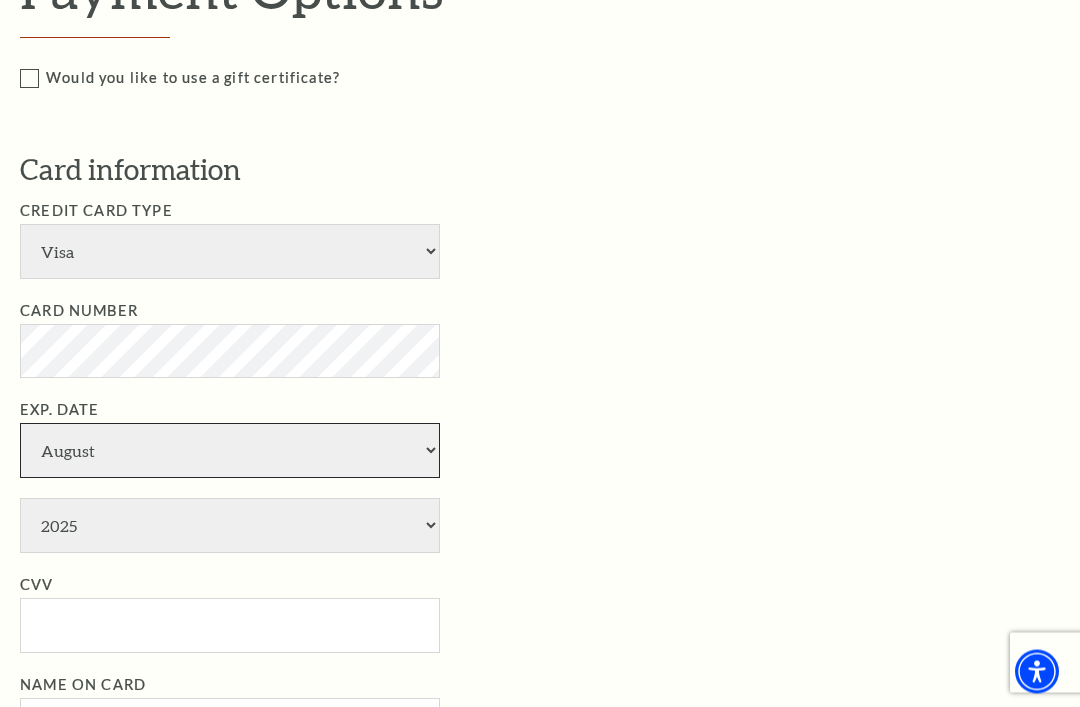 scroll, scrollTop: 1279, scrollLeft: 0, axis: vertical 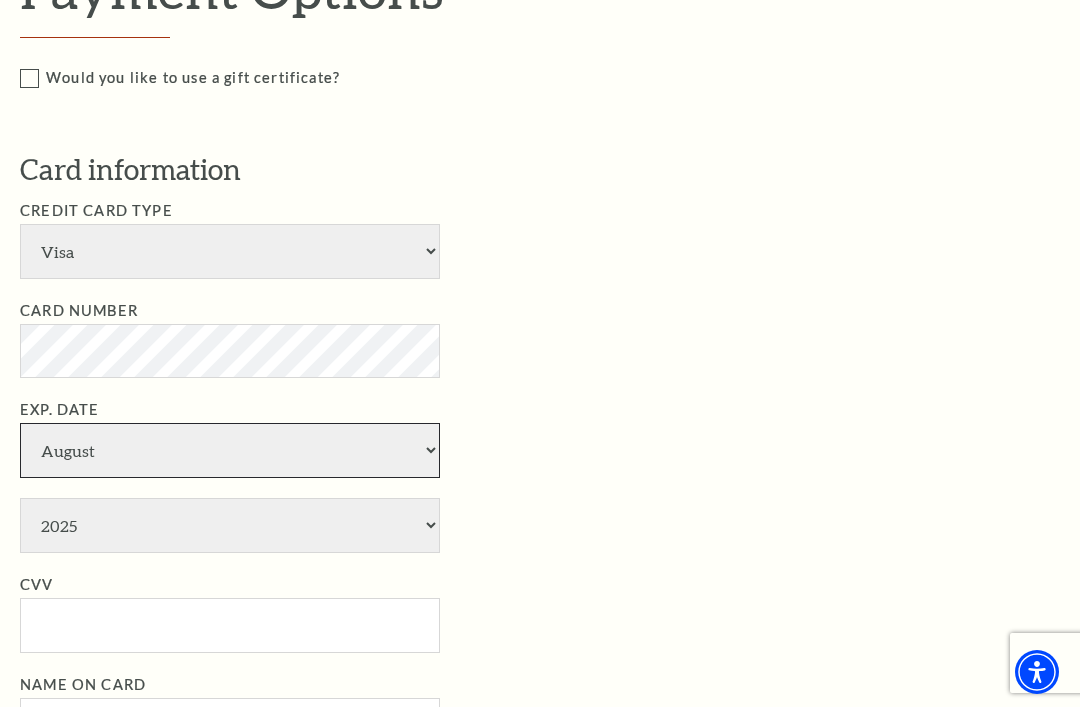 select on "11" 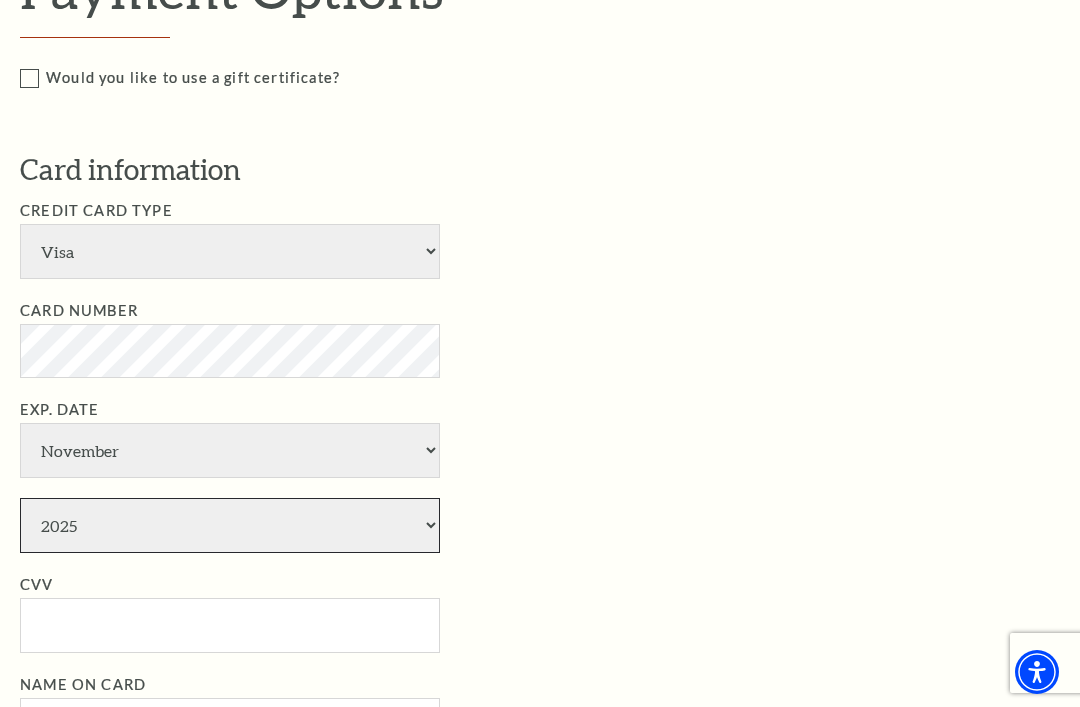 click on "2025
2026
2027
2028
2029
2030
2031
2032
2033
2034" at bounding box center [230, 525] 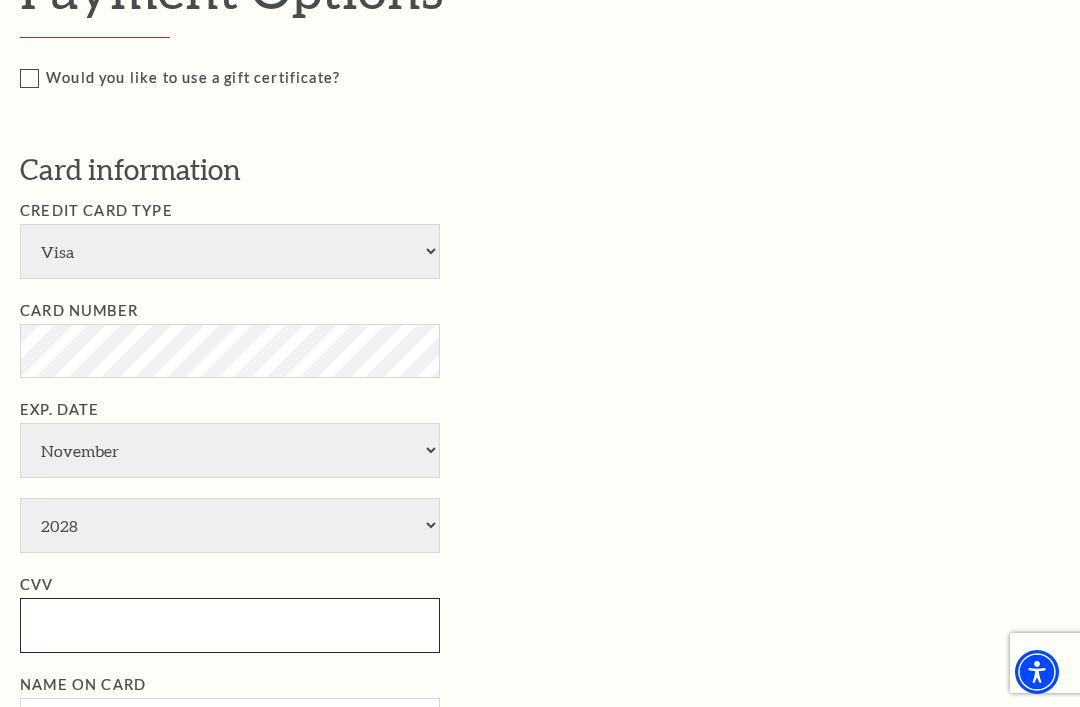 click on "CVV" at bounding box center (230, 625) 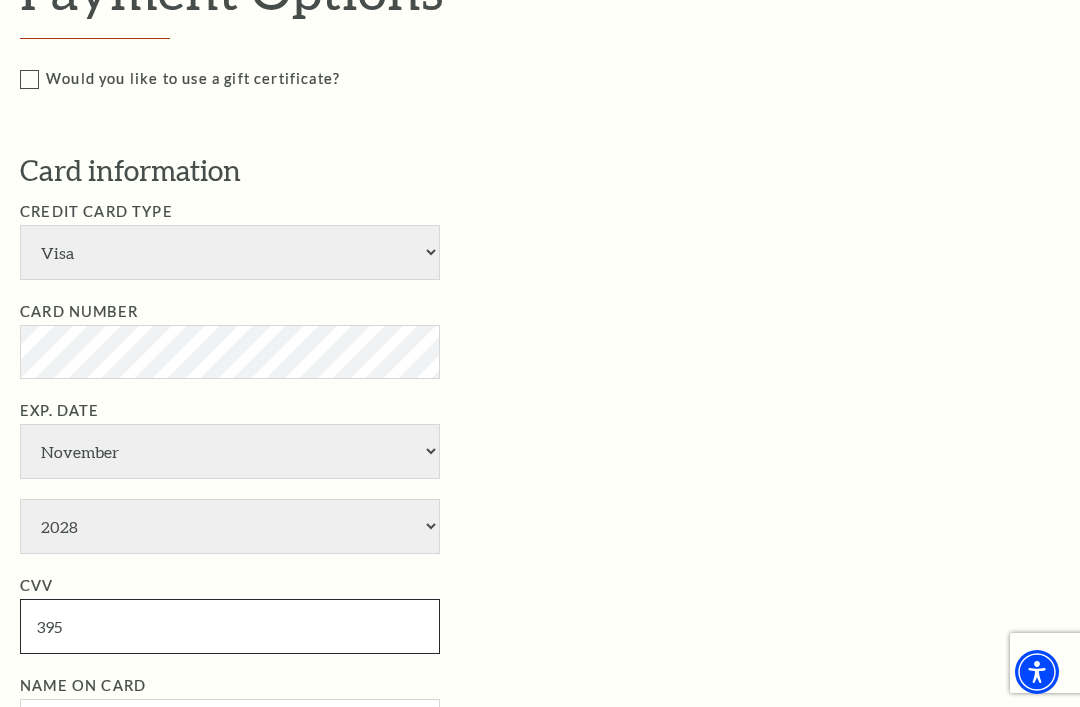type on "395" 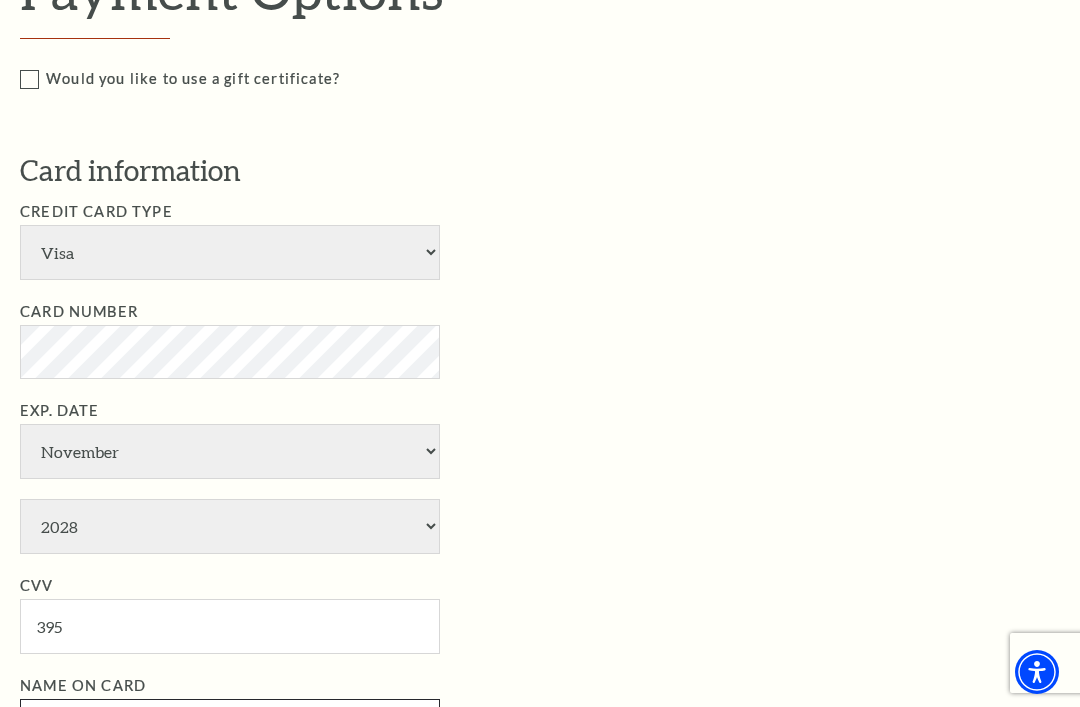 click on "Name on Card" at bounding box center (230, 726) 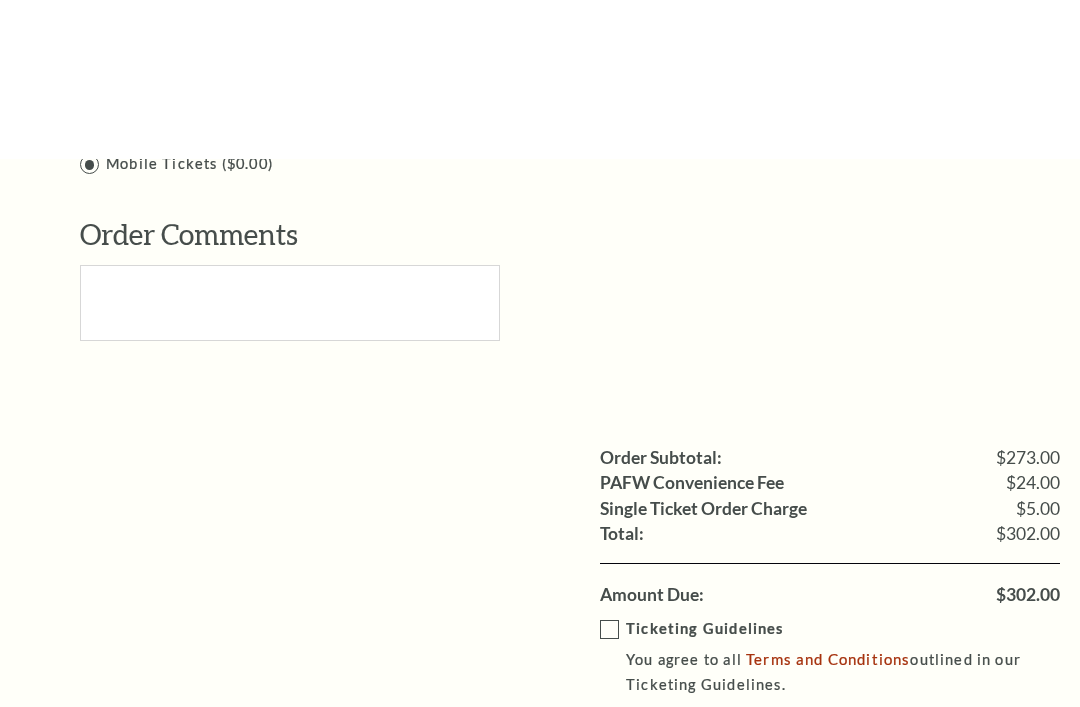 scroll, scrollTop: 2423, scrollLeft: 0, axis: vertical 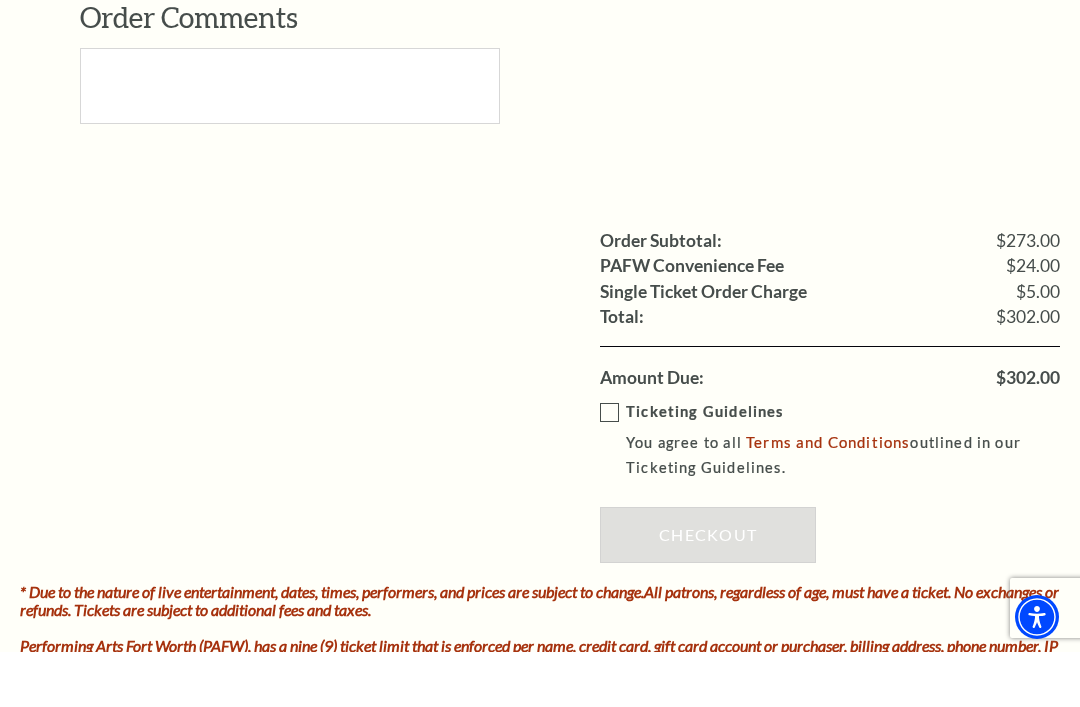 type on "[FIRST] [LAST]" 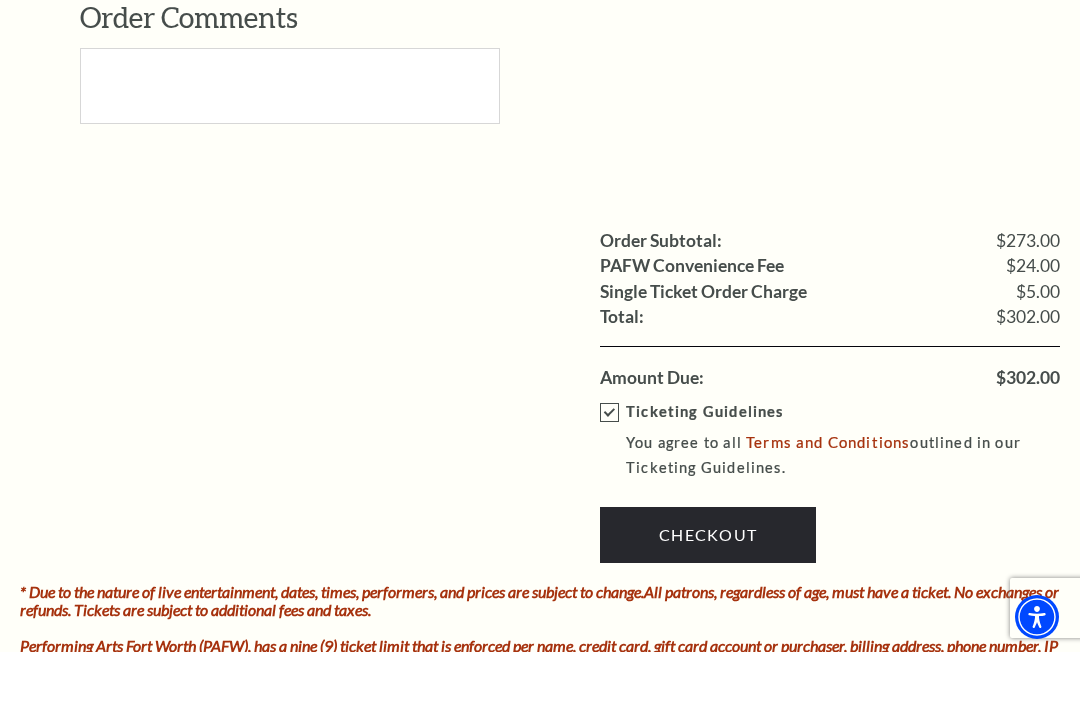scroll, scrollTop: 2479, scrollLeft: 0, axis: vertical 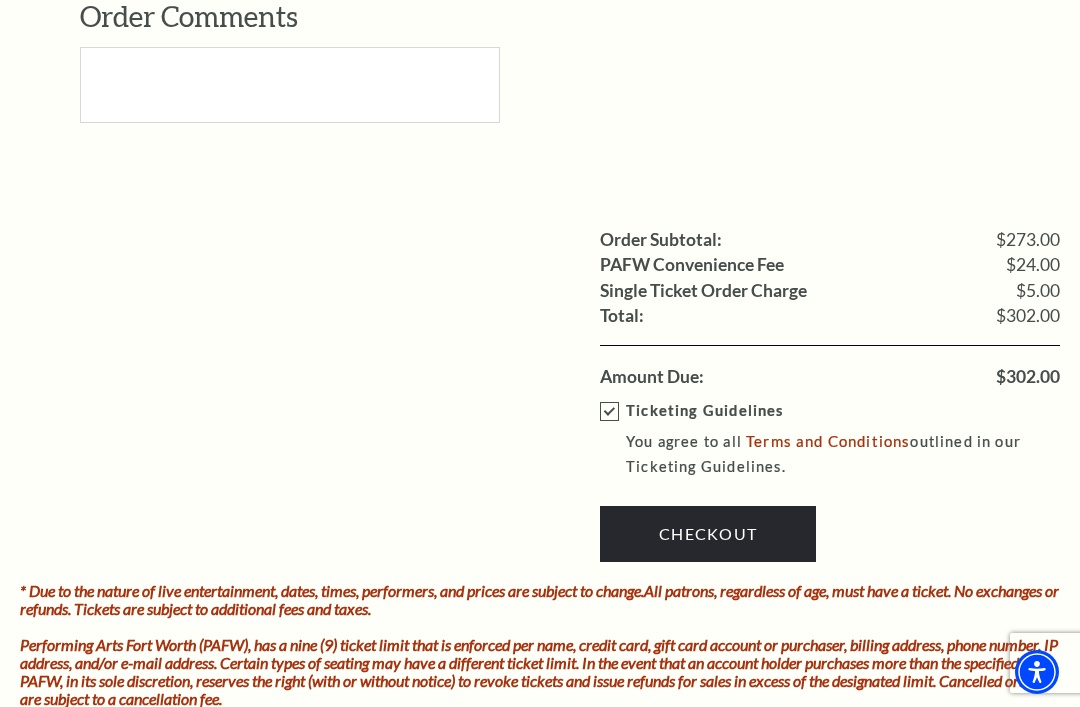 click on "Checkout" at bounding box center (708, 534) 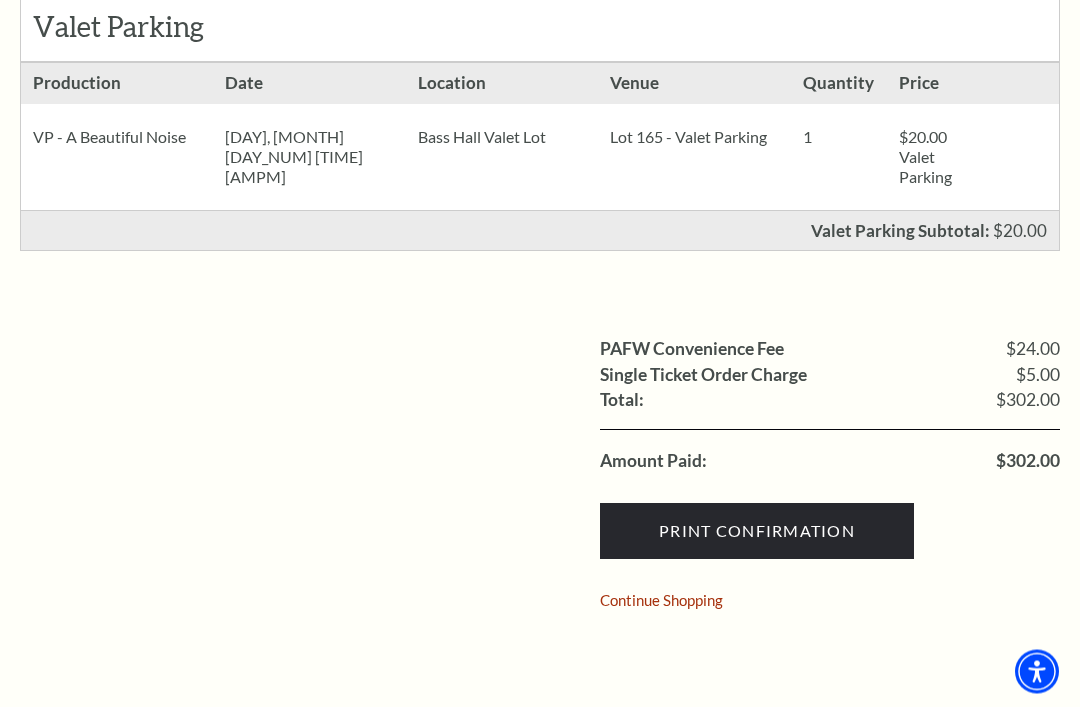 scroll, scrollTop: 801, scrollLeft: 0, axis: vertical 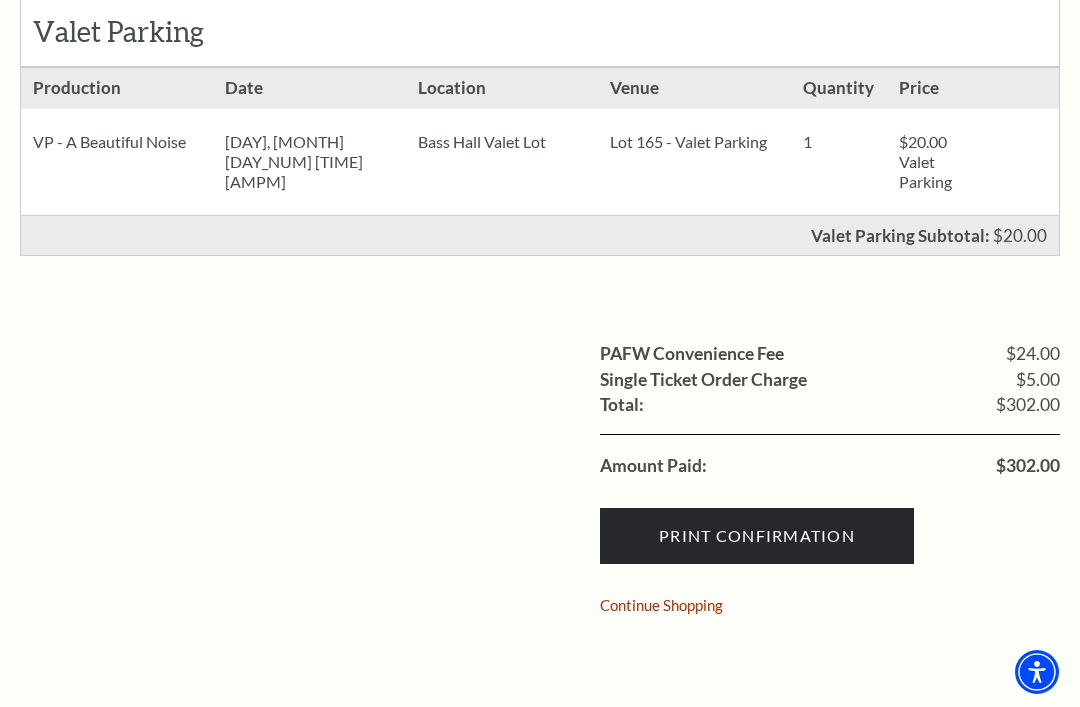 click on "Print Confirmation" at bounding box center (757, 536) 